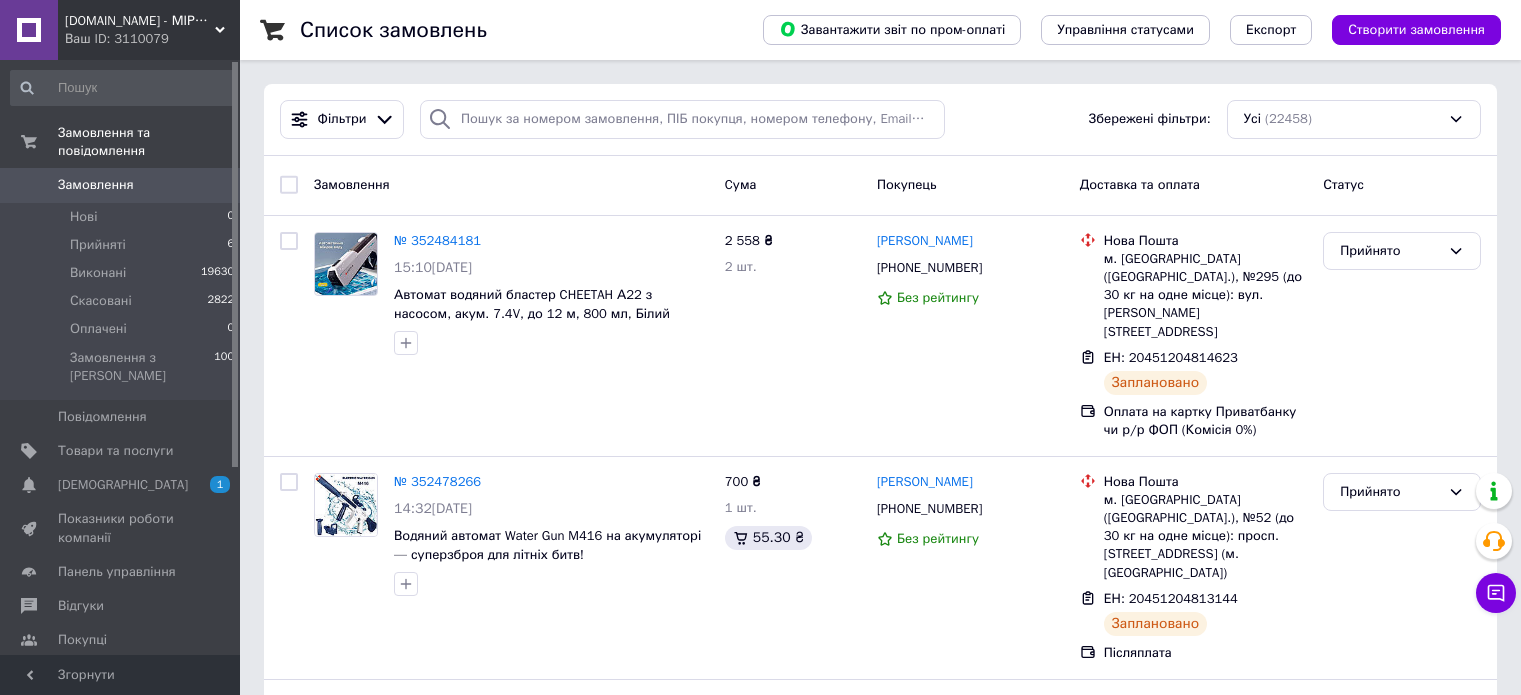 scroll, scrollTop: 0, scrollLeft: 0, axis: both 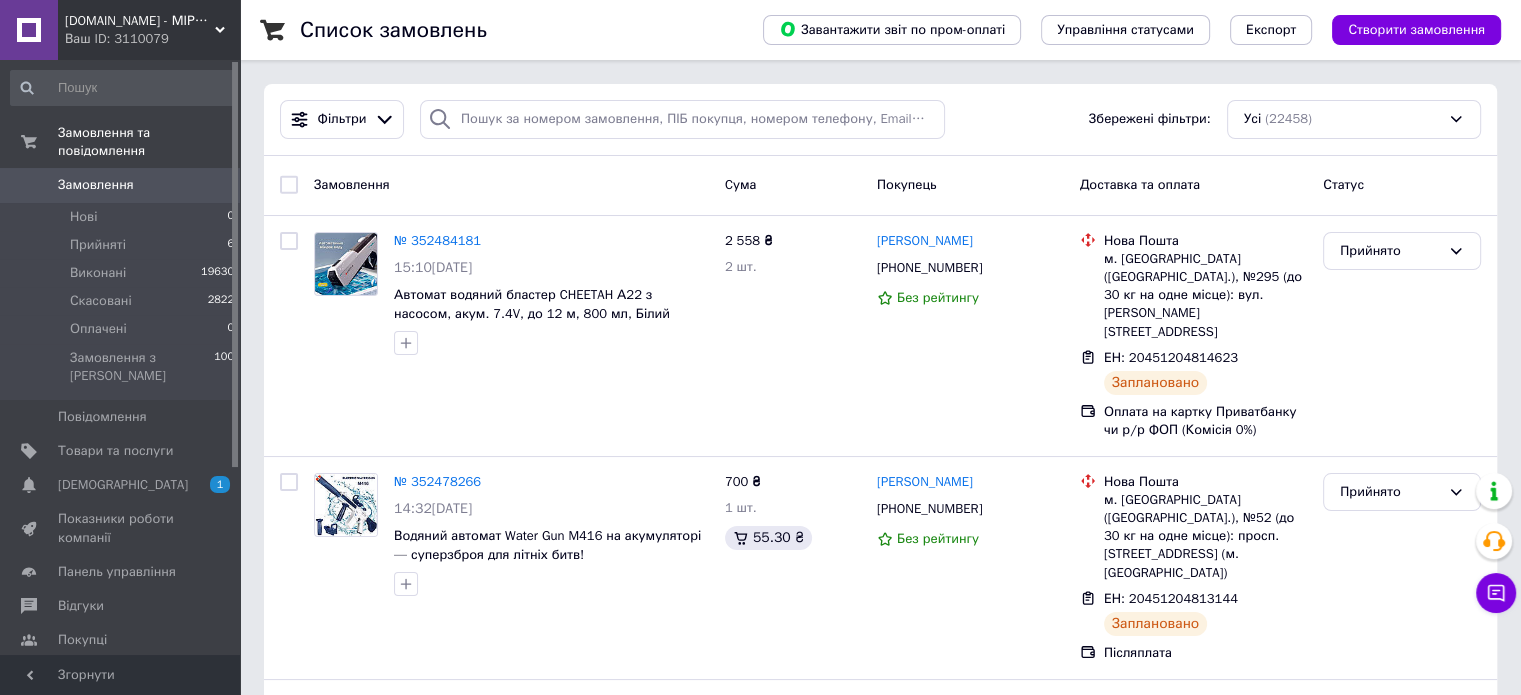 click on "Замовлення" at bounding box center (96, 185) 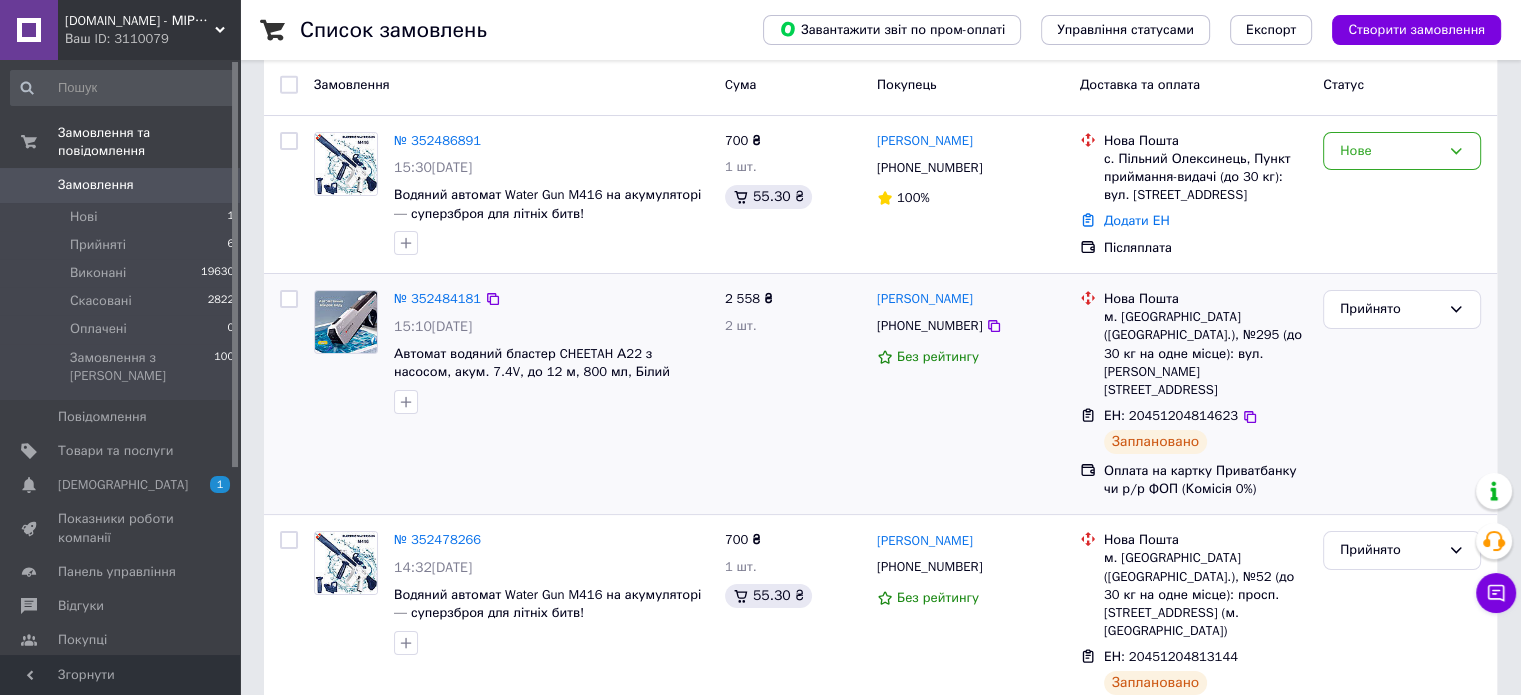 scroll, scrollTop: 0, scrollLeft: 0, axis: both 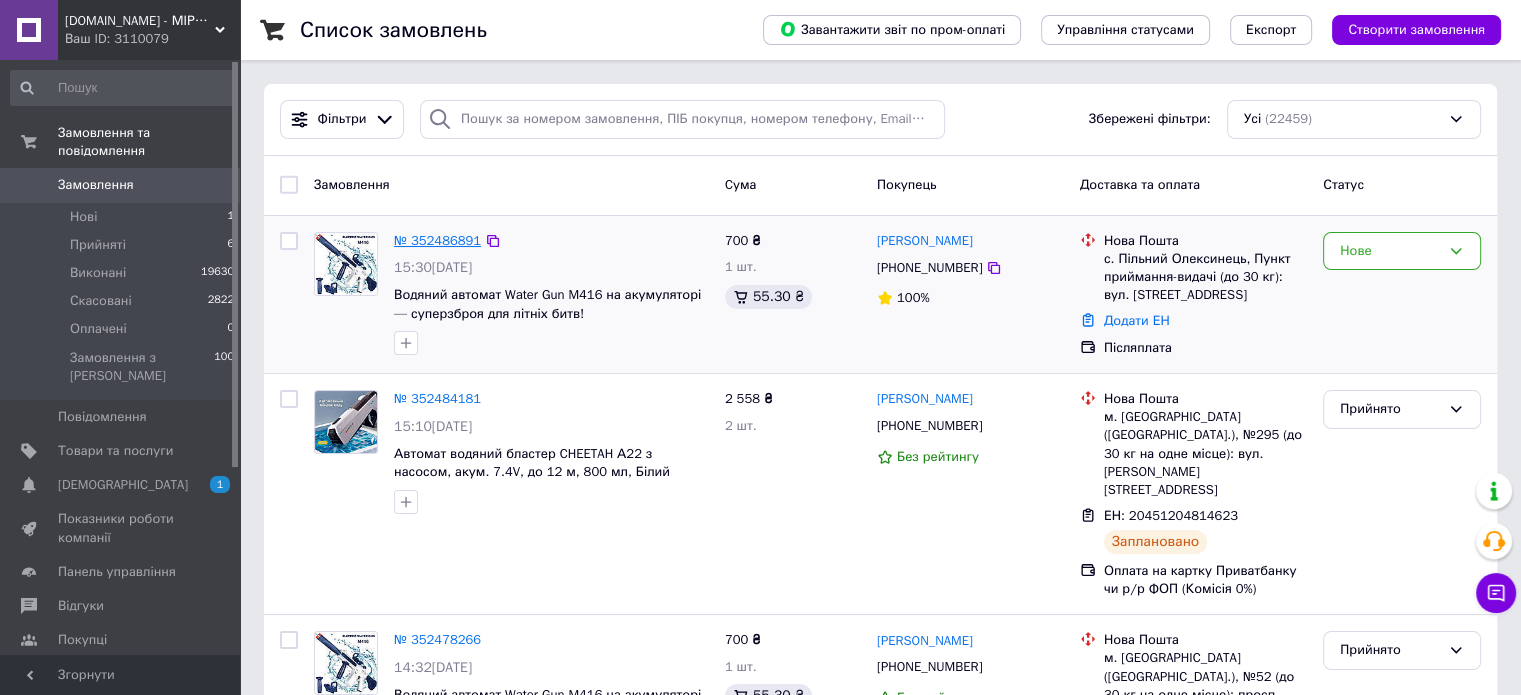 click on "№ 352486891" at bounding box center [437, 240] 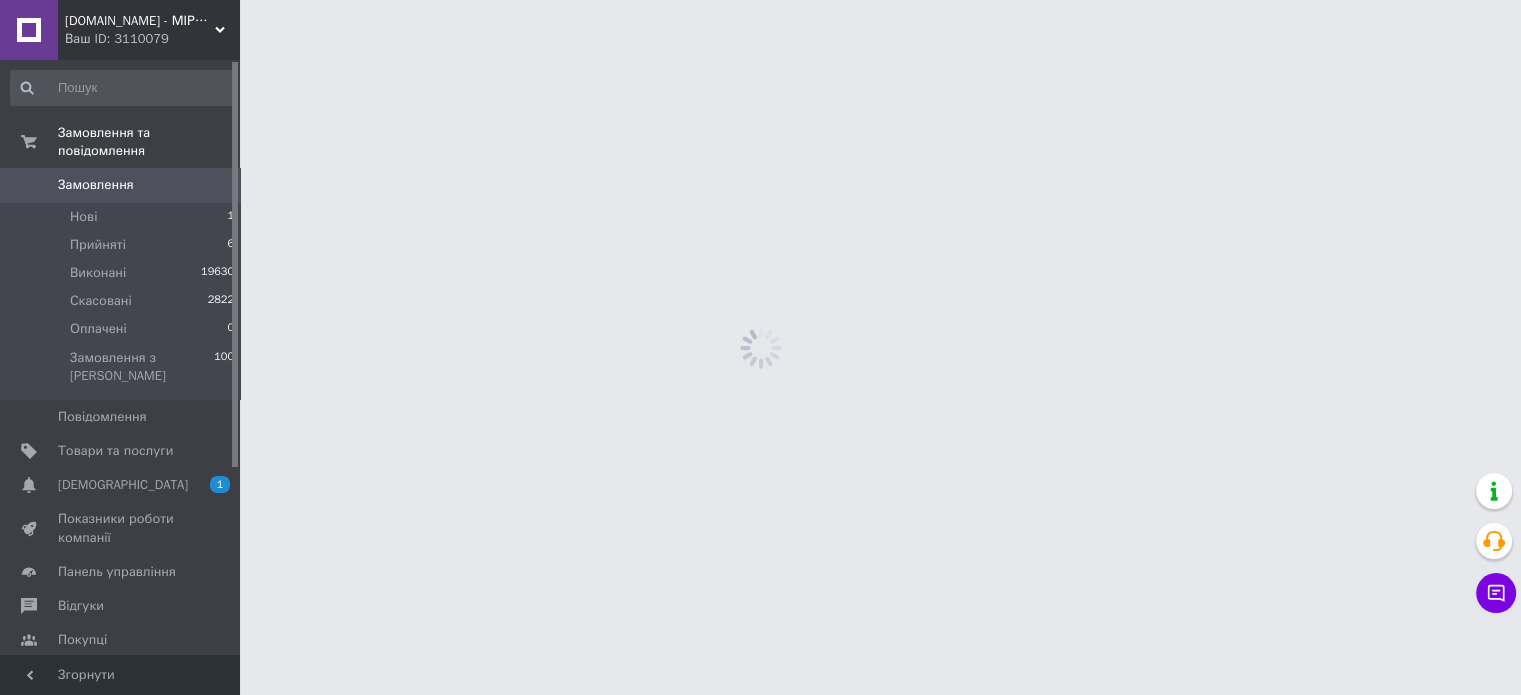 click on "[DOMAIN_NAME] - МІРАТОЙС Ваш ID: 3110079 Сайт [DOMAIN_NAME] - МІРАТОЙС Кабінет покупця Перевірити стан системи Сторінка на порталі [DOMAIN_NAME] Довідка Вийти Замовлення та повідомлення Замовлення 0 Нові 1 Прийняті 6 Виконані 19630 Скасовані 2822 Оплачені 0 Замовлення з Розетки 100 Повідомлення 0 Товари та послуги Сповіщення 1 Показники роботи компанії Панель управління Відгуки Покупці Каталог ProSale Аналітика Інструменти веб-майстра та SEO Управління сайтом Гаманець компанії [PERSON_NAME] Тарифи та рахунки Prom топ Згорнути" at bounding box center [760, 0] 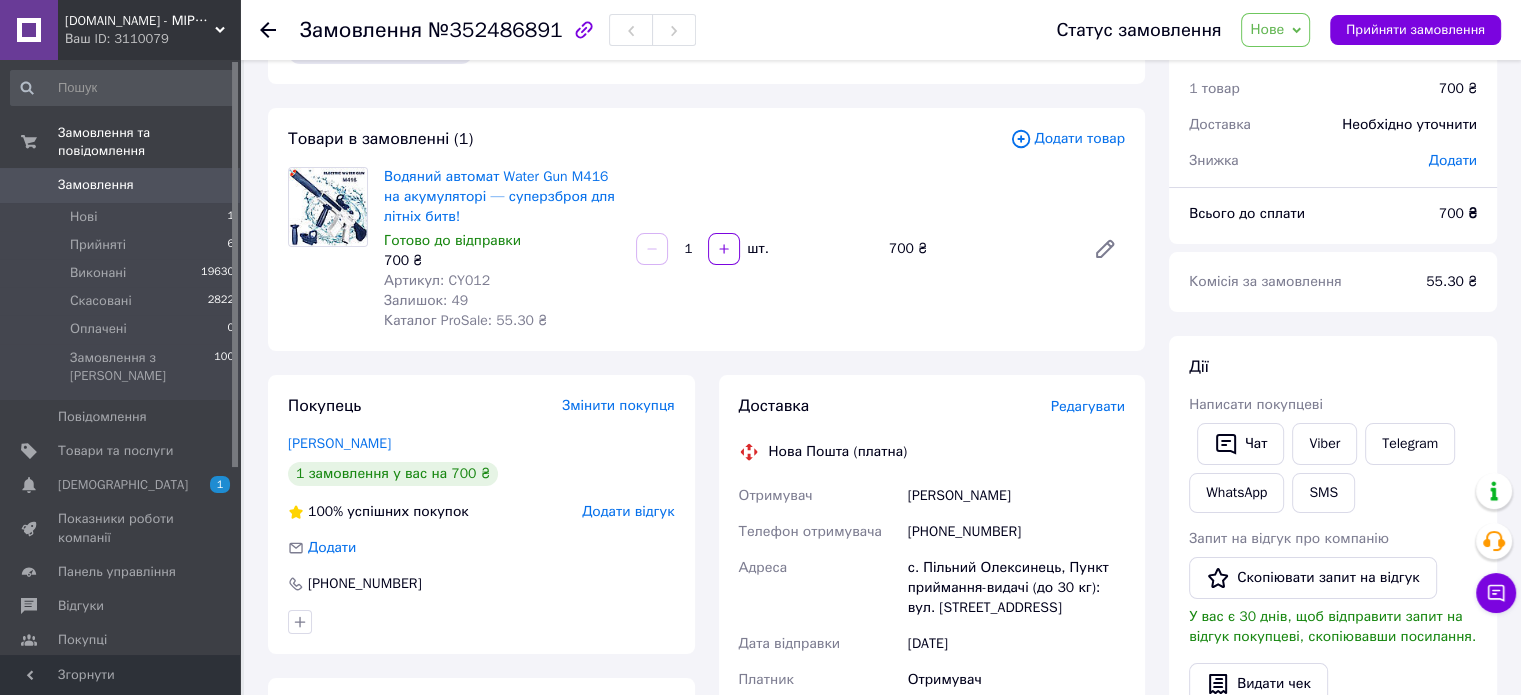 scroll, scrollTop: 100, scrollLeft: 0, axis: vertical 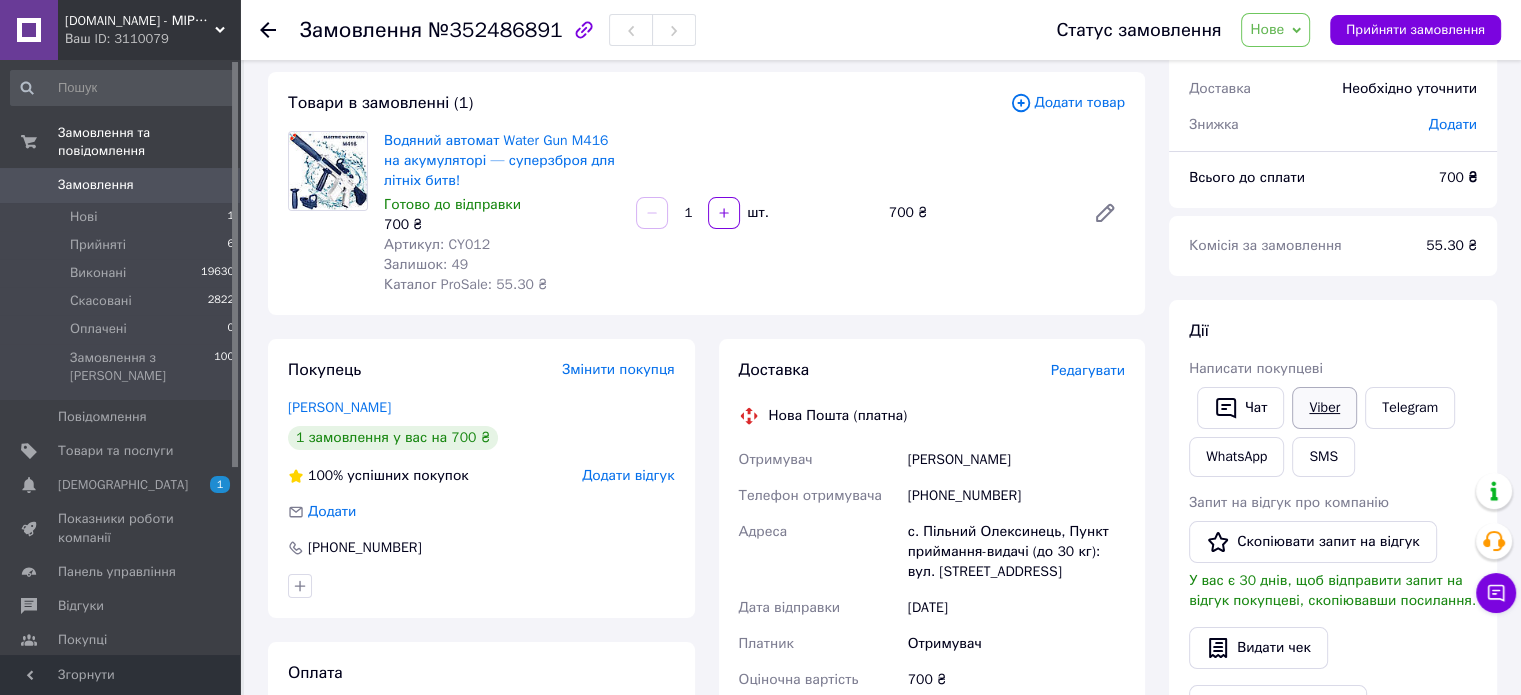 click on "Viber" at bounding box center [1324, 408] 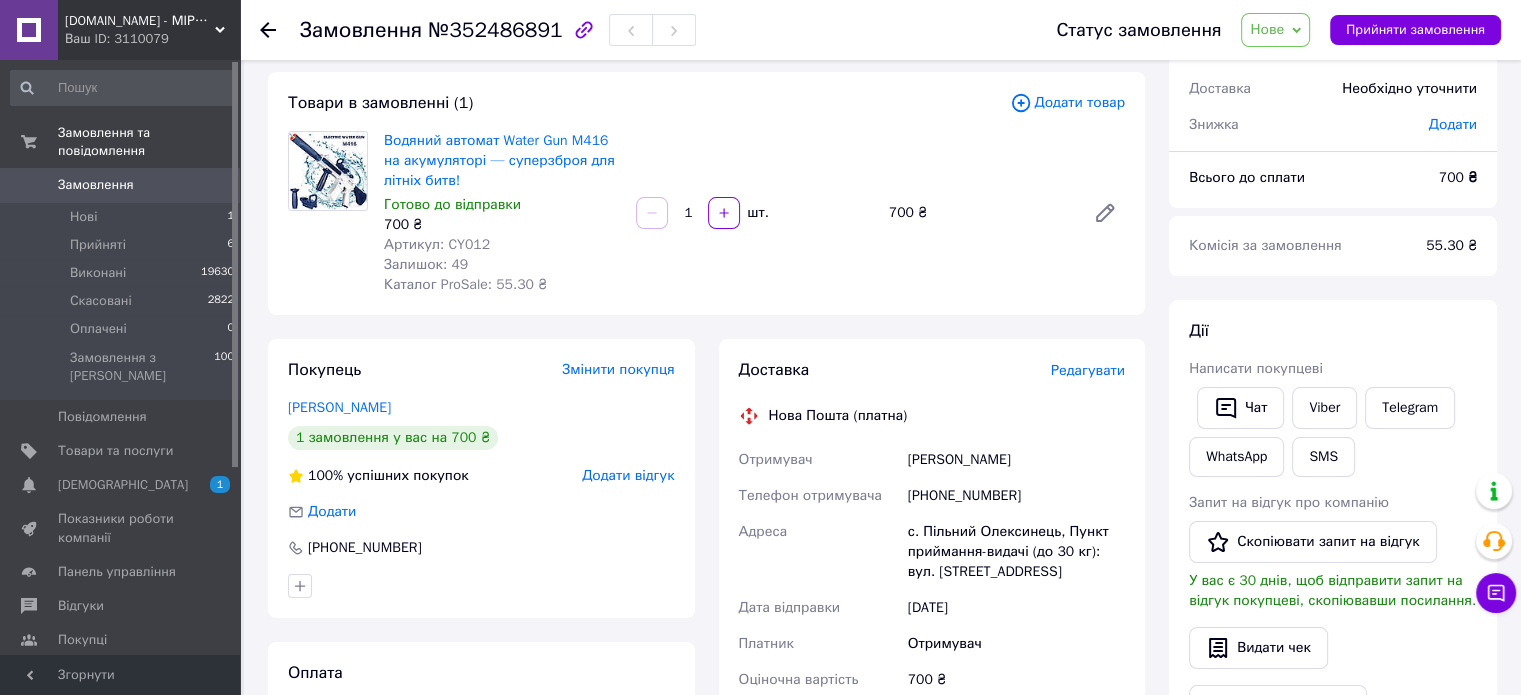 click on "Водяний автомат Water Gun M416 на акумуляторі — суперзброя для літніх битв! Готово до відправки 700 ₴ Артикул: CY012 Залишок: 49 Каталог ProSale: 55.30 ₴  1   шт. 700 ₴" at bounding box center (754, 213) 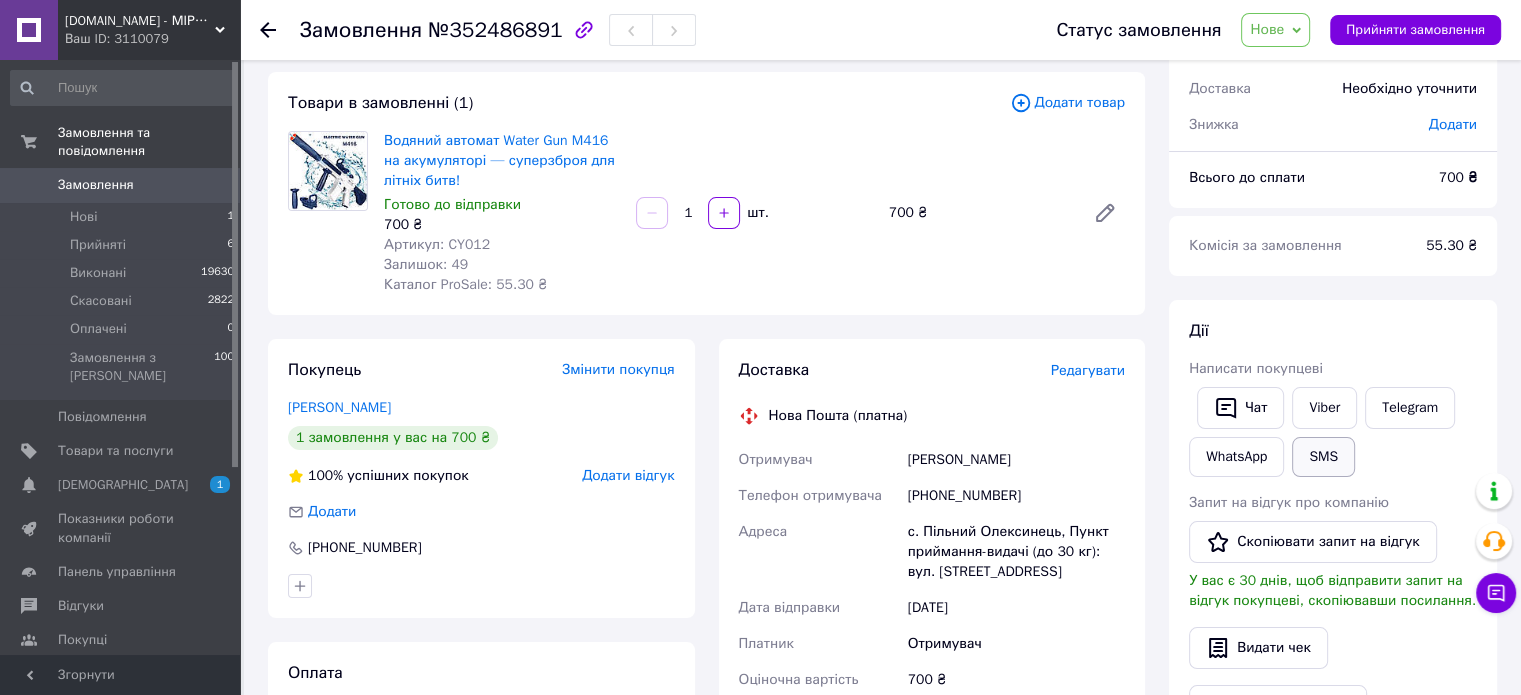 click on "SMS" at bounding box center [1323, 457] 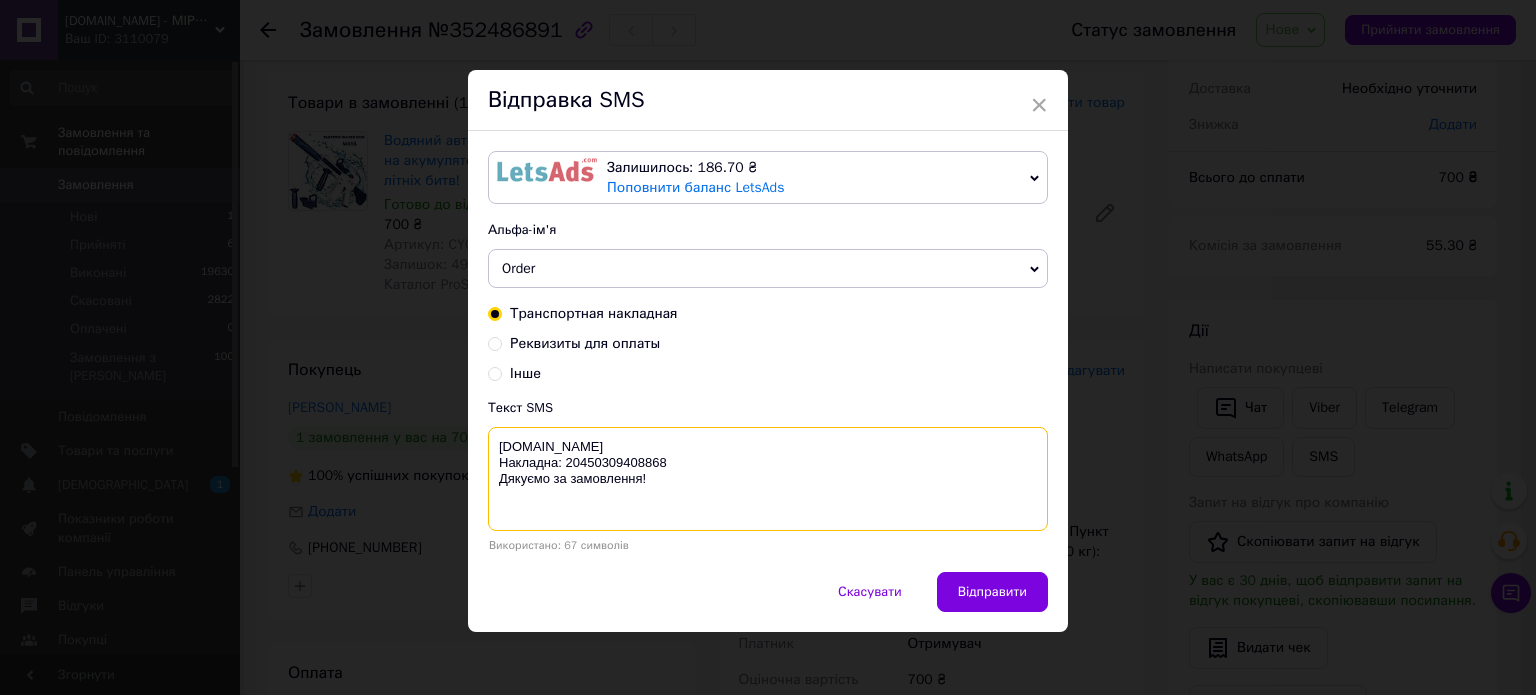 click on "[DOMAIN_NAME]
Накладна: 20450309408868
Дякуємо за замовлення!" at bounding box center (768, 479) 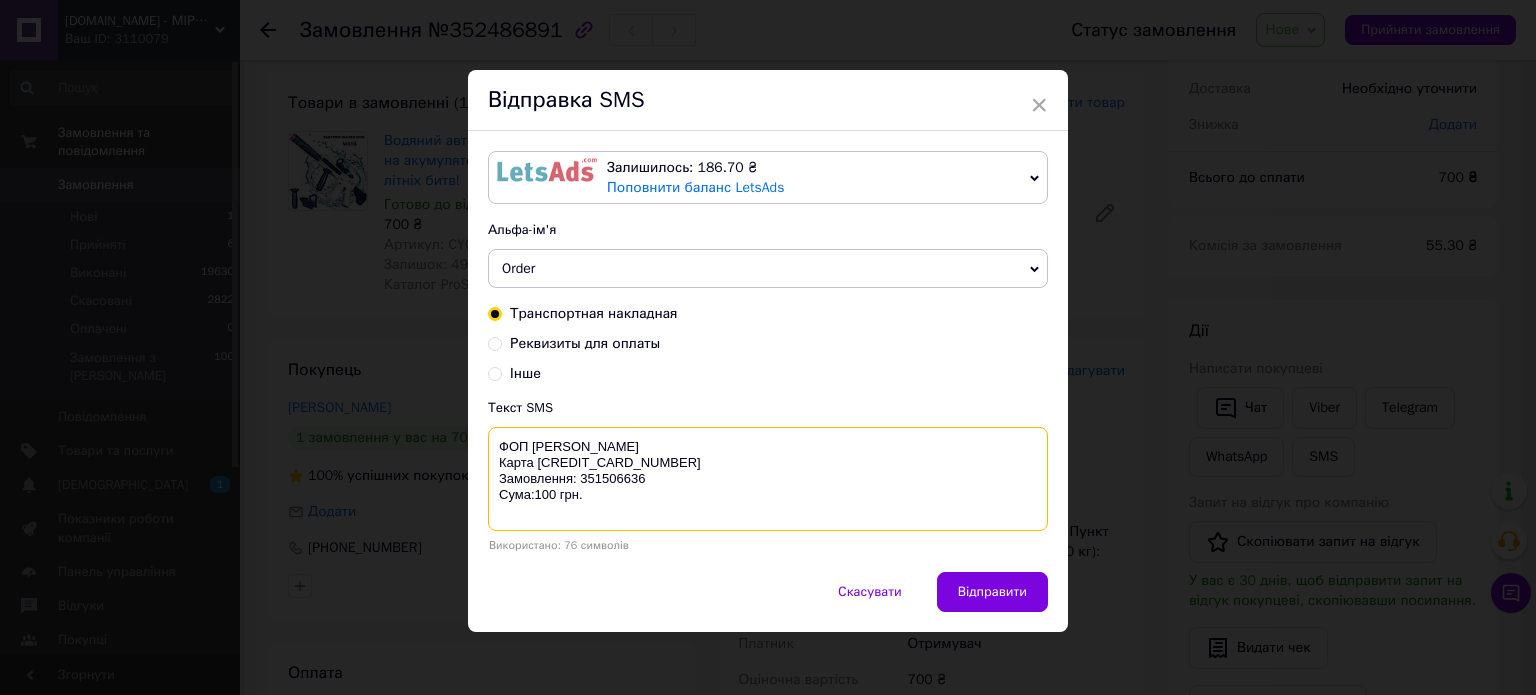 click on "ФОП [PERSON_NAME]
Карта [CREDIT_CARD_NUMBER]
Замовлення: 351506636
Сума:100 грн." at bounding box center (768, 479) 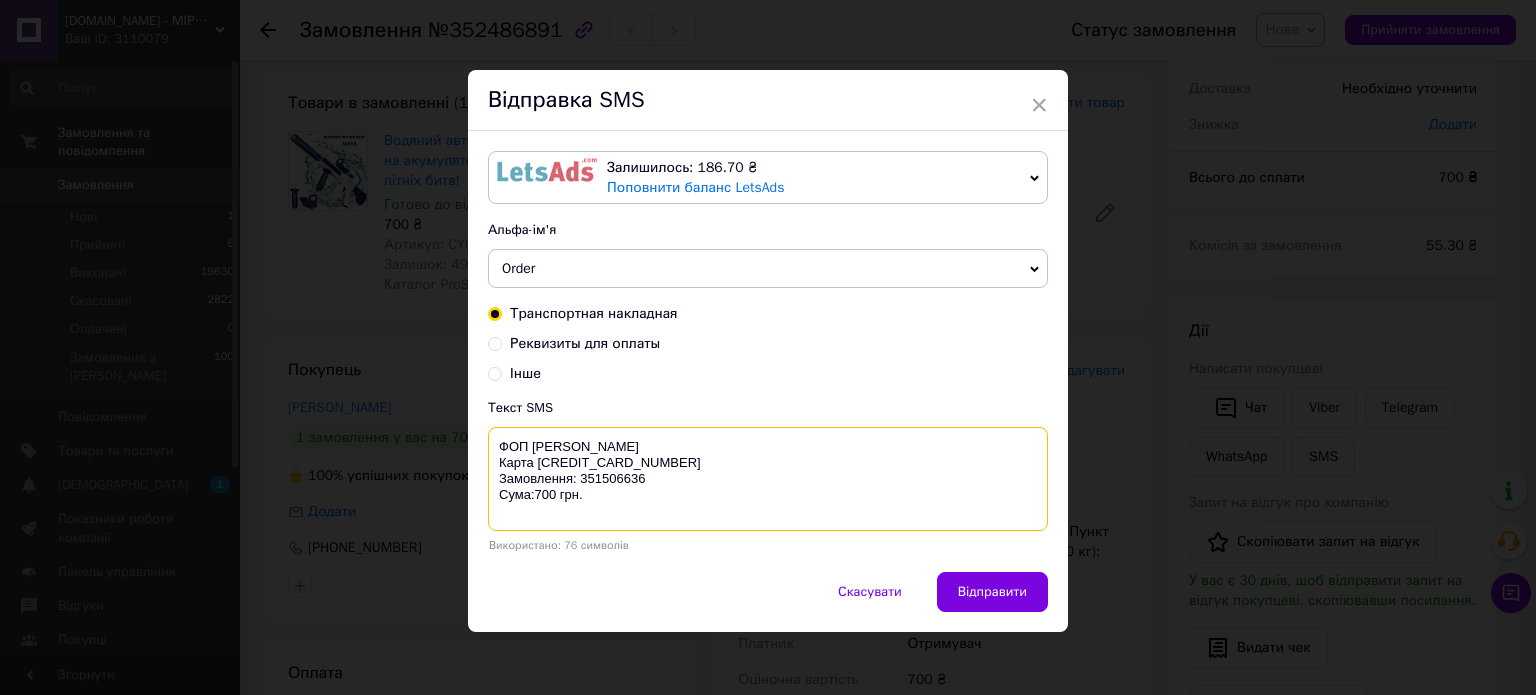 drag, startPoint x: 662, startPoint y: 458, endPoint x: 535, endPoint y: 459, distance: 127.00394 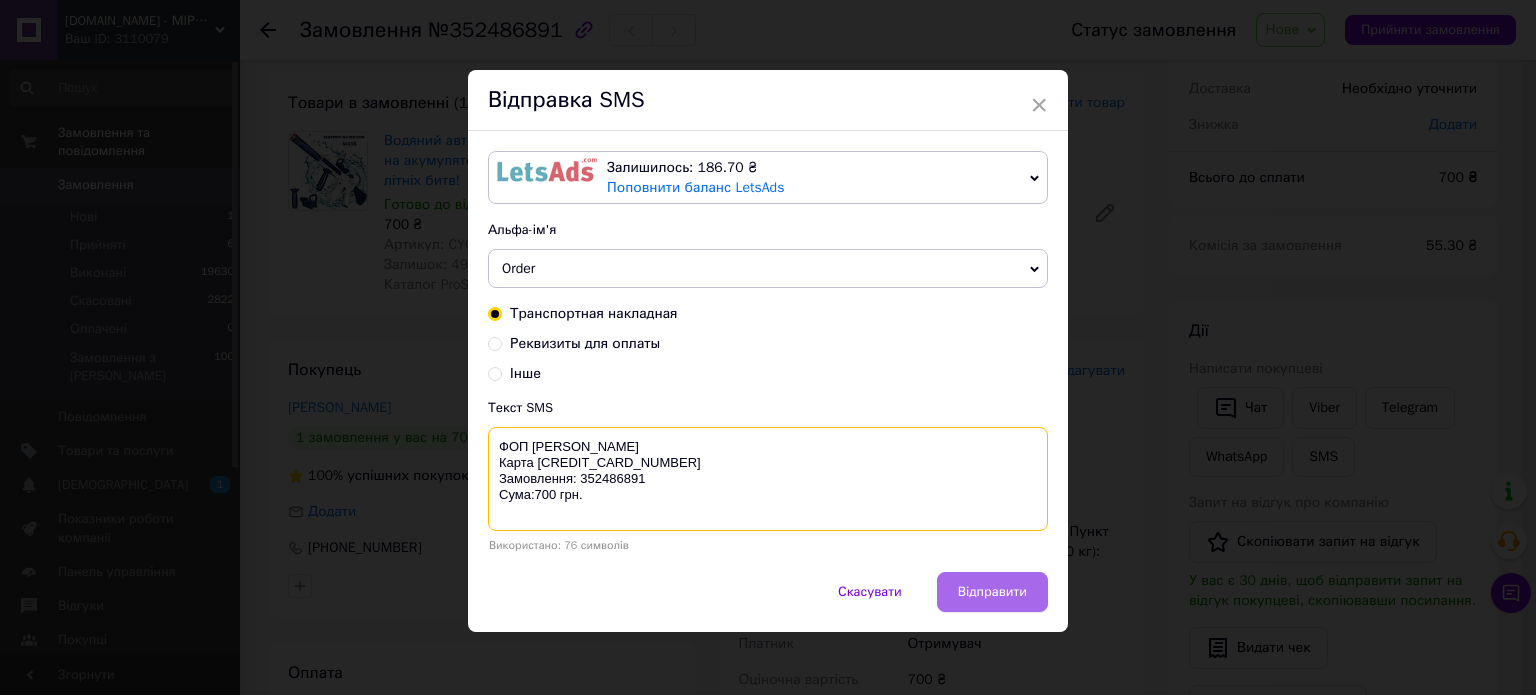 type on "ФОП [PERSON_NAME]
Карта [CREDIT_CARD_NUMBER]
Замовлення: 352486891
Сума:700 грн." 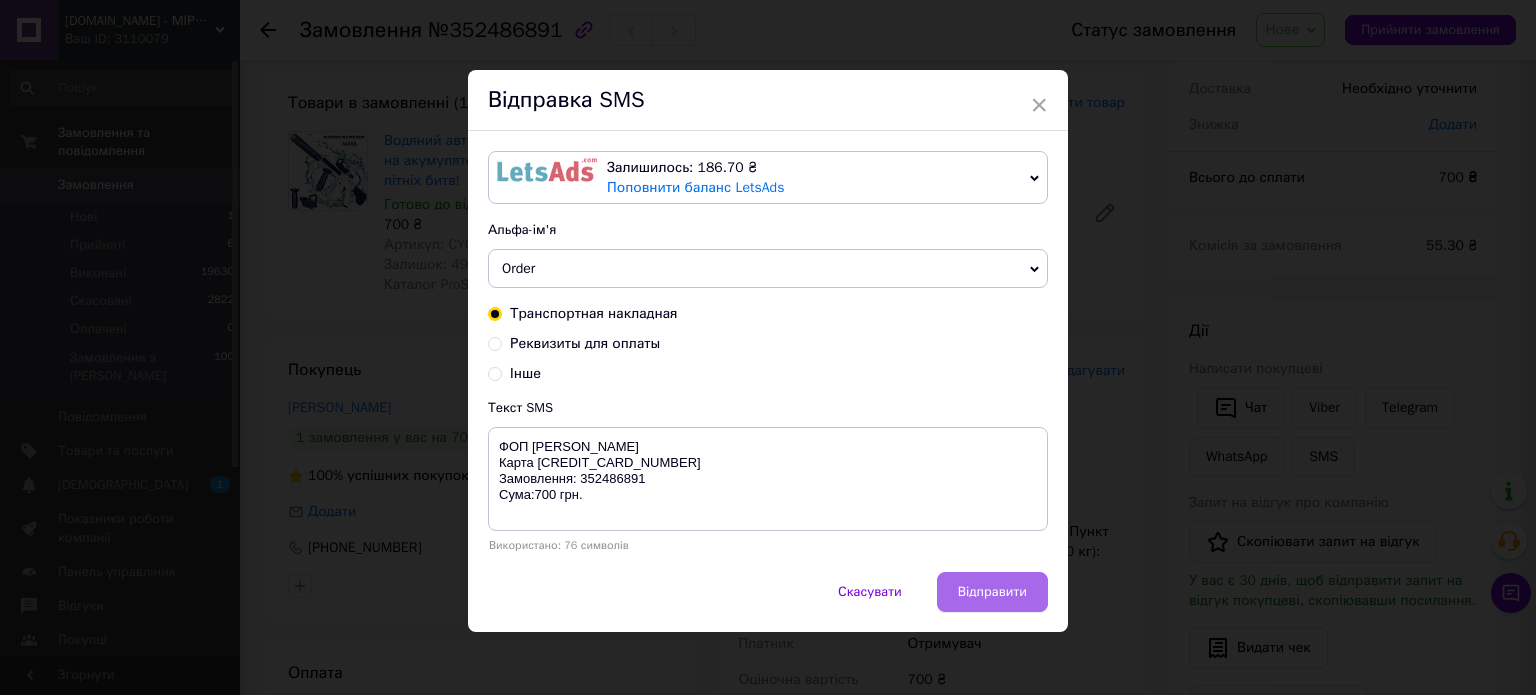 click on "Відправити" at bounding box center [992, 592] 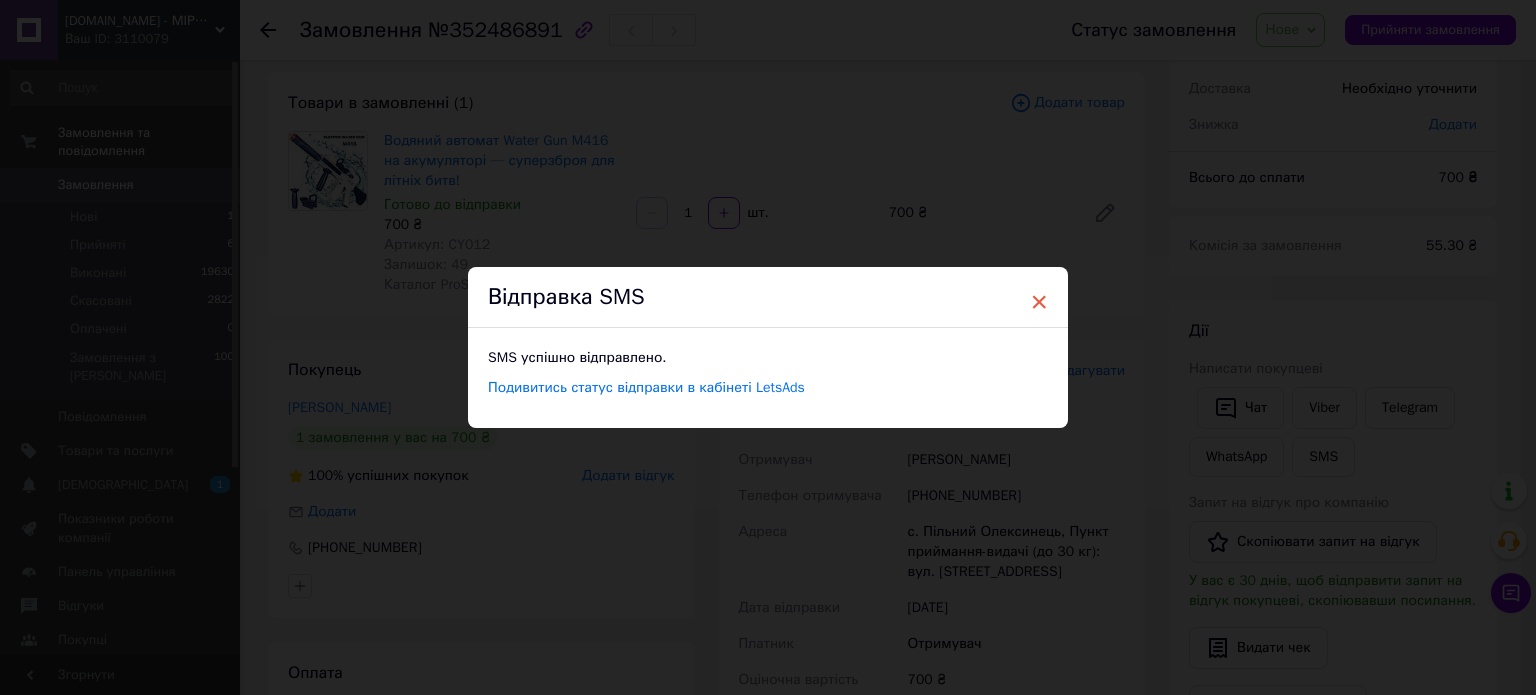 click on "×" at bounding box center (1039, 302) 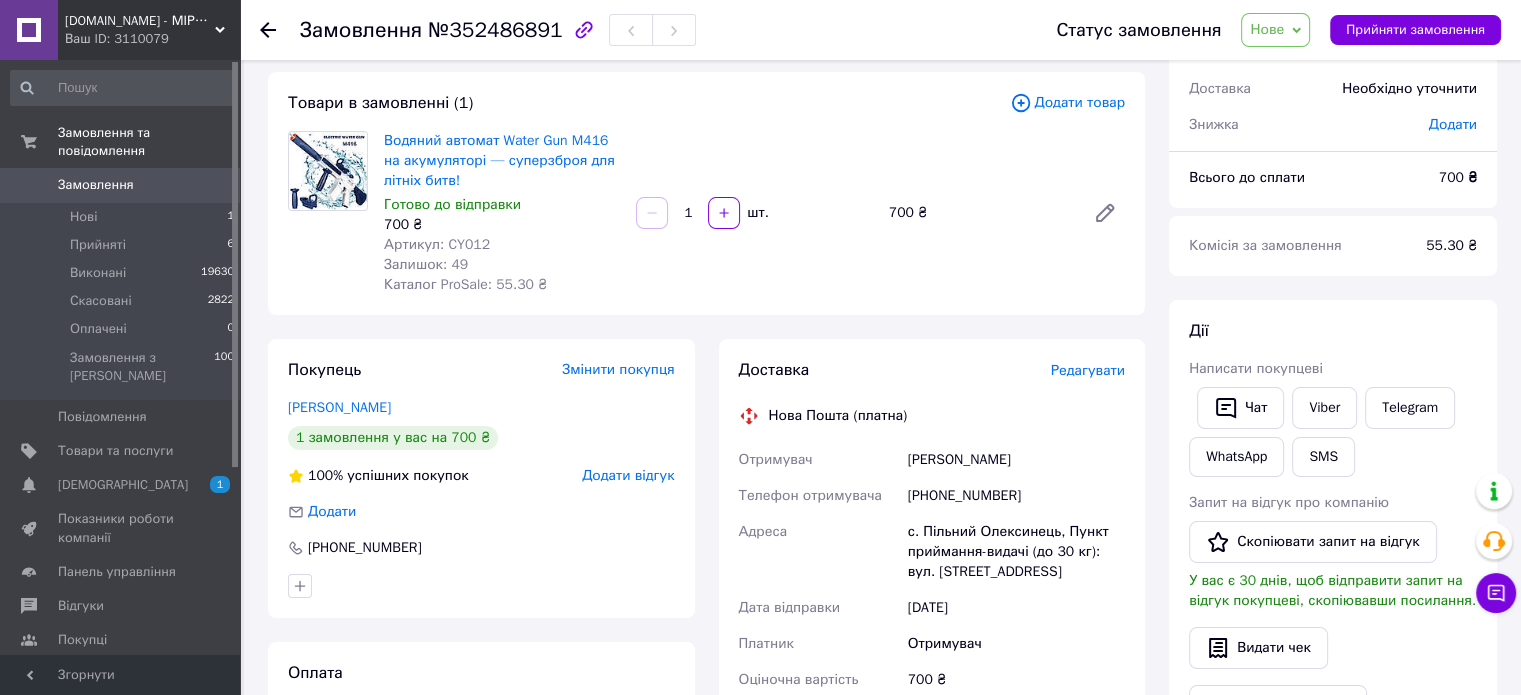 click on "Замовлення" at bounding box center (121, 185) 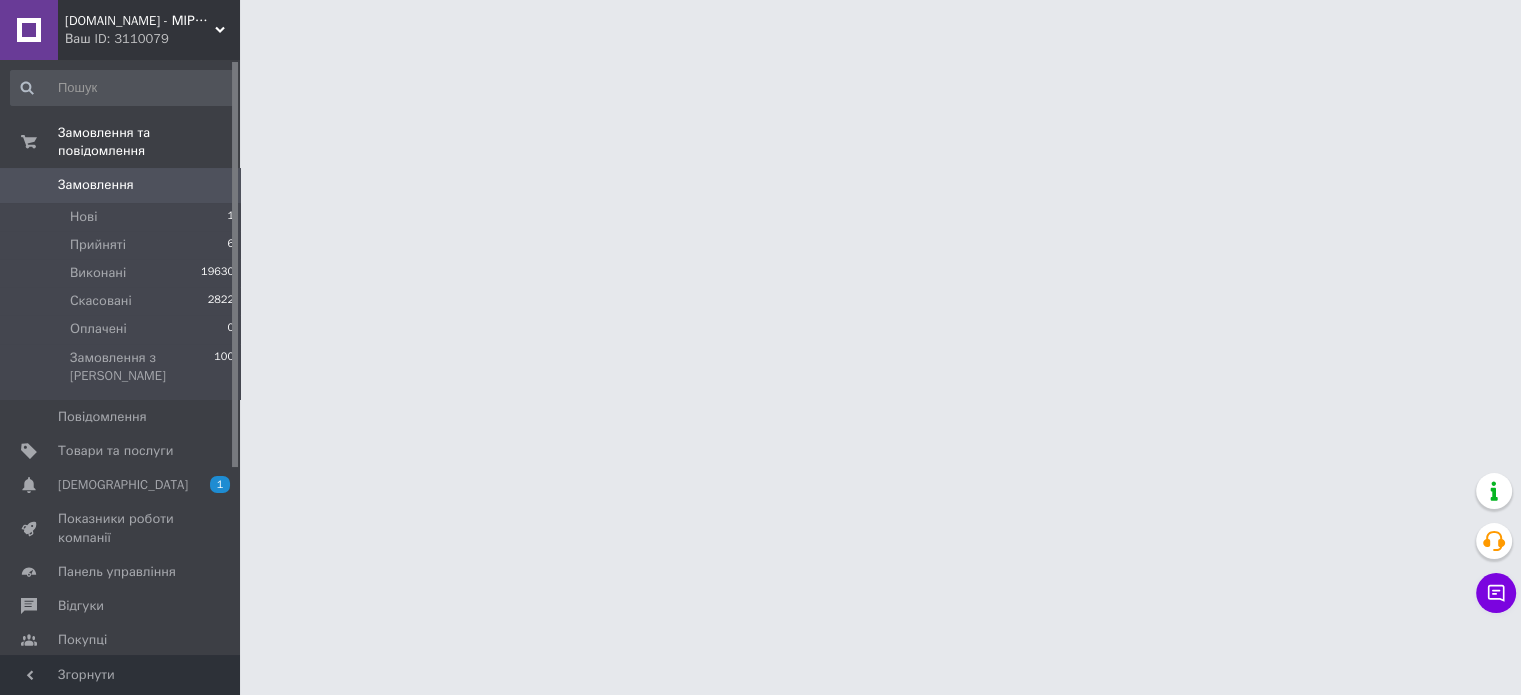 scroll, scrollTop: 0, scrollLeft: 0, axis: both 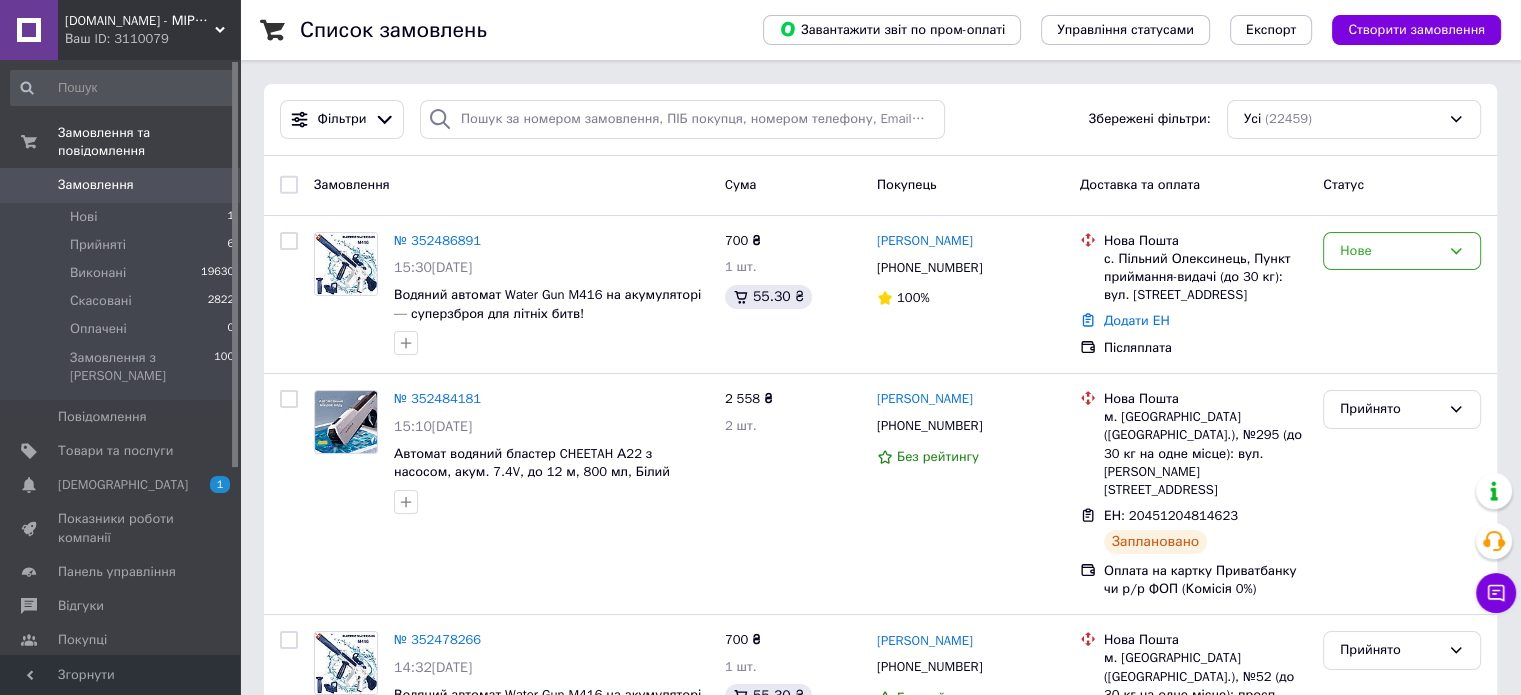 click on "Замовлення" at bounding box center [121, 185] 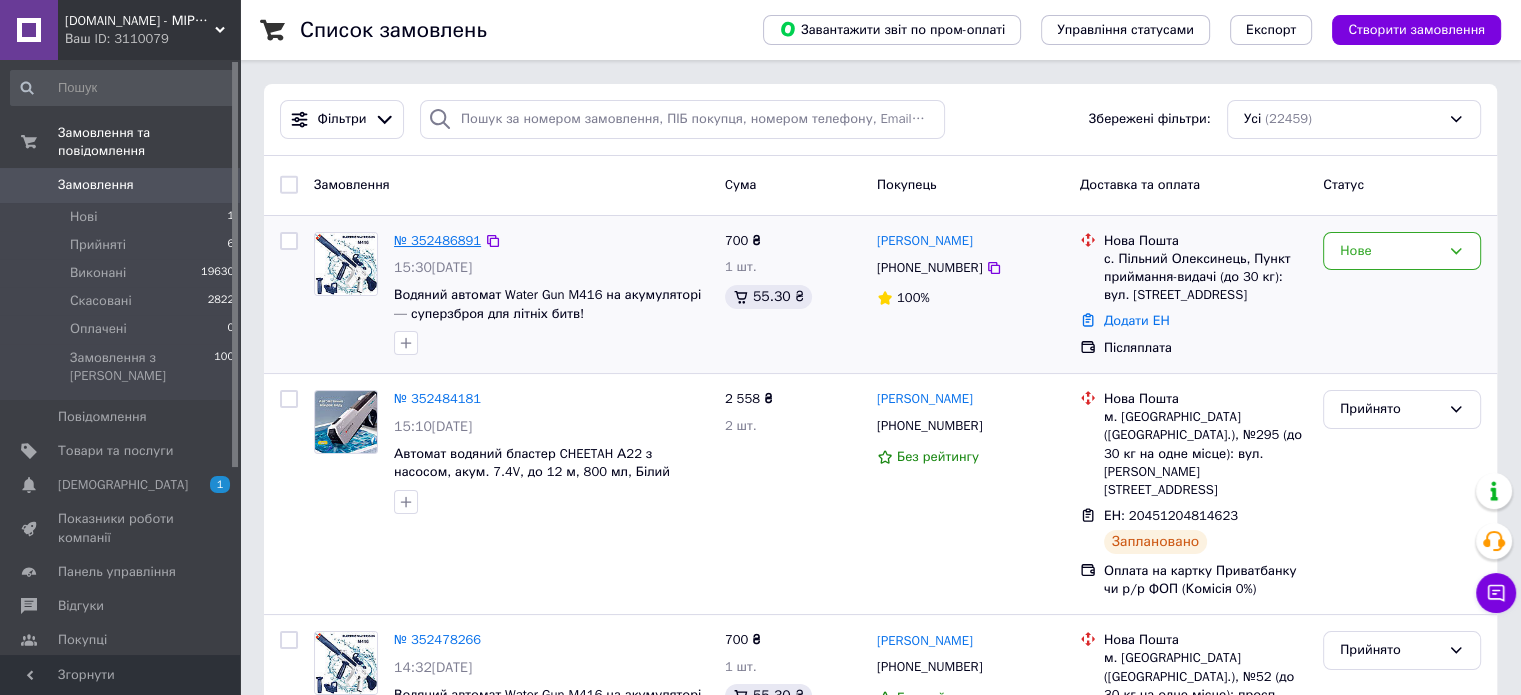 click on "№ 352486891" at bounding box center [437, 240] 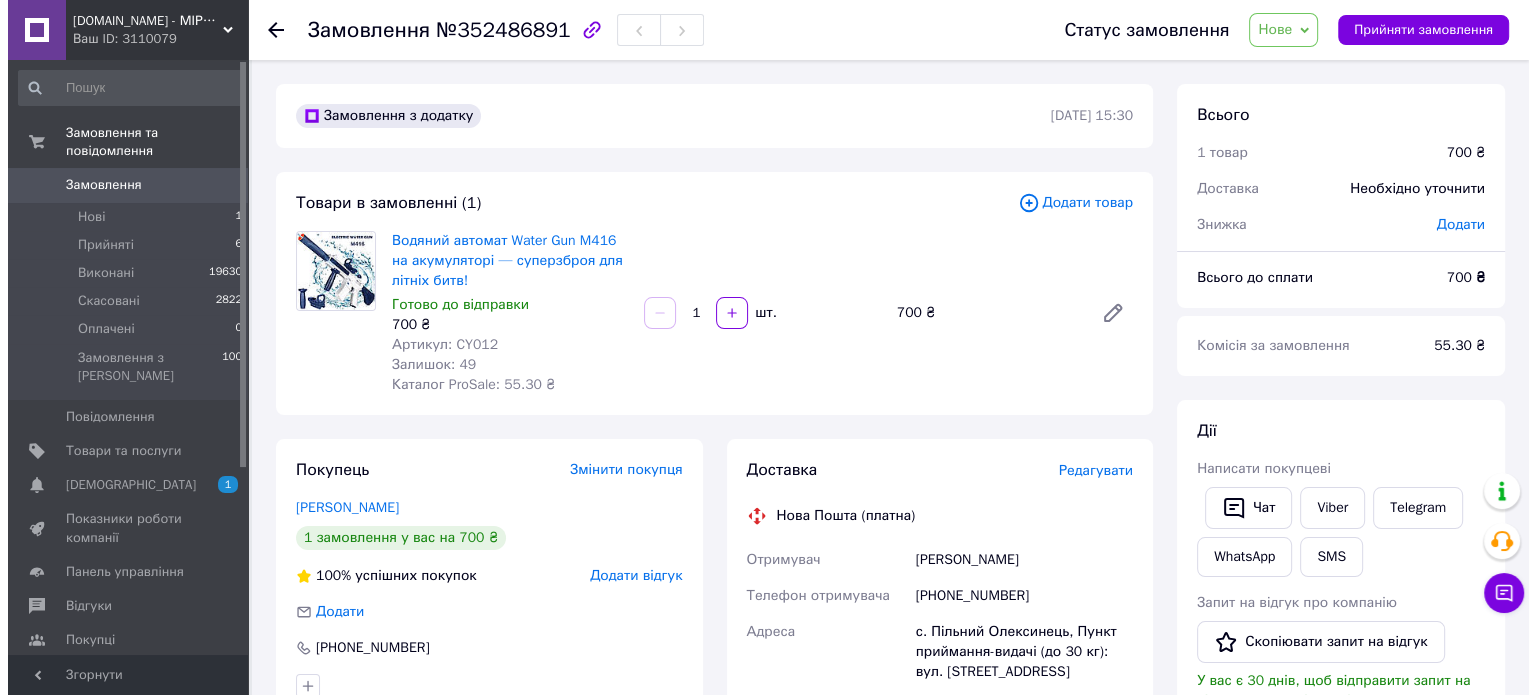 scroll, scrollTop: 200, scrollLeft: 0, axis: vertical 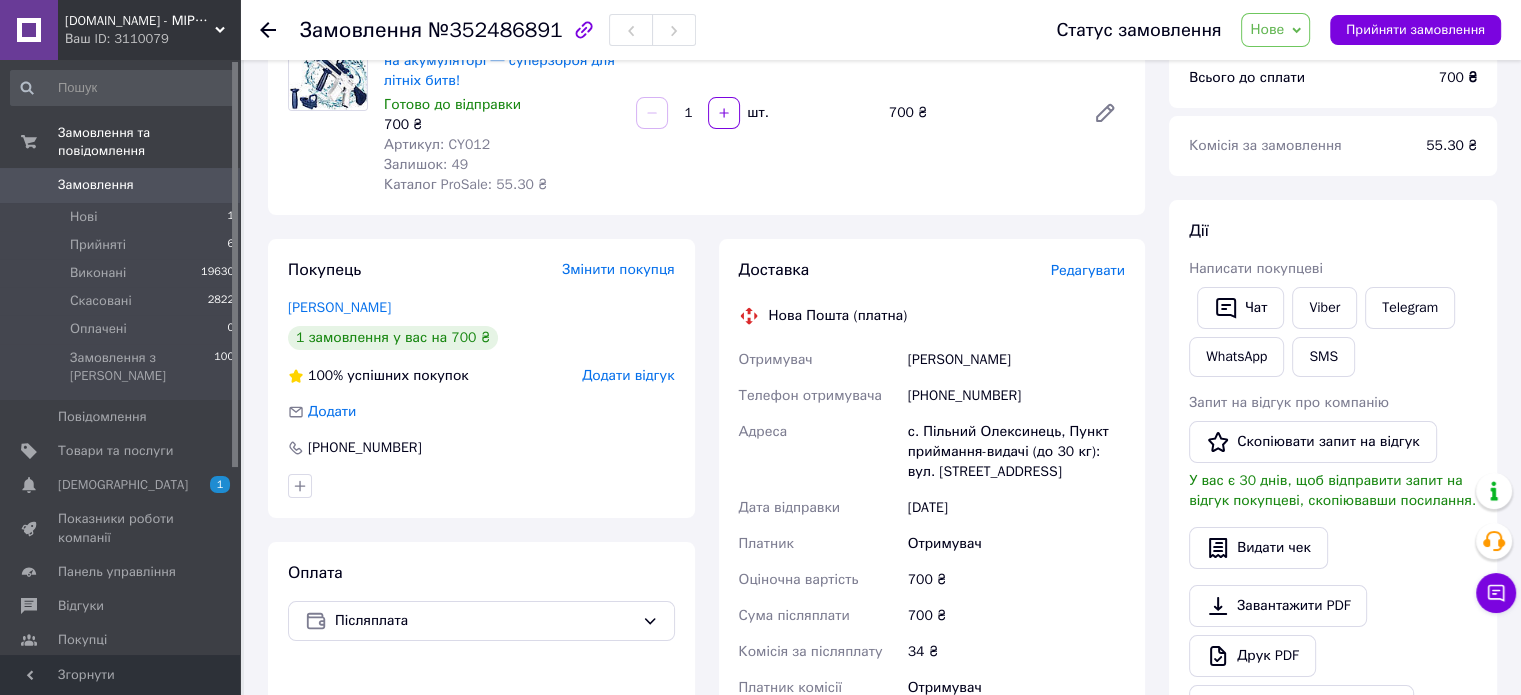 click on "Редагувати" at bounding box center (1088, 270) 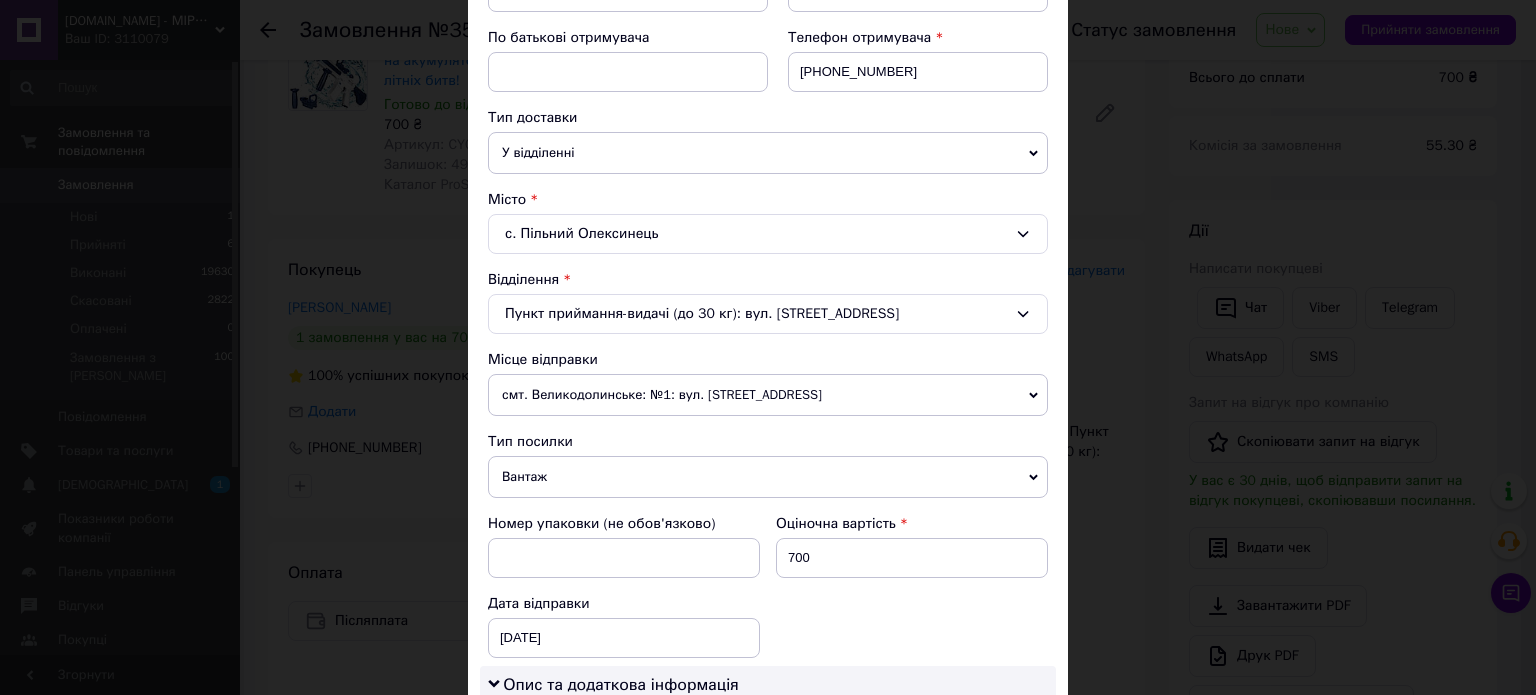 scroll, scrollTop: 400, scrollLeft: 0, axis: vertical 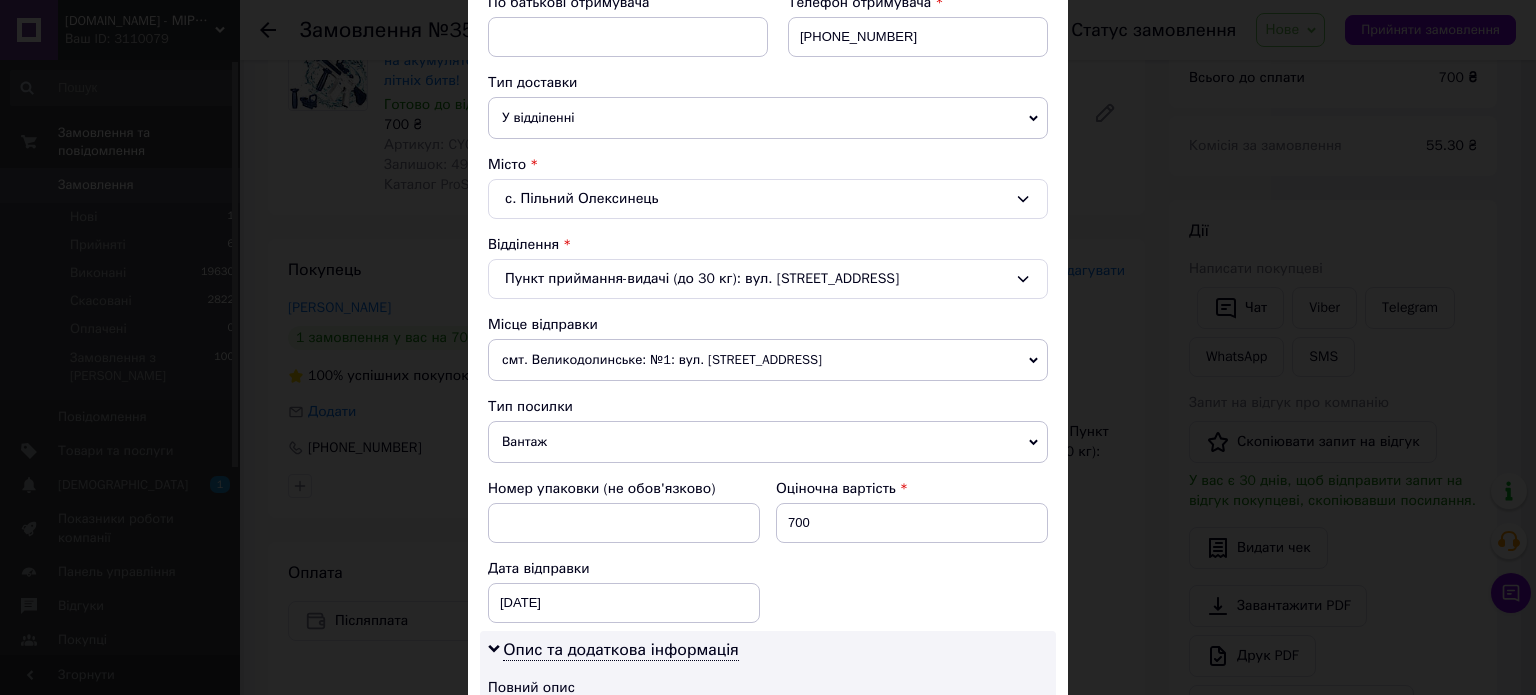 click on "смт. Великодолинське: №1: вул. [STREET_ADDRESS]" at bounding box center (768, 360) 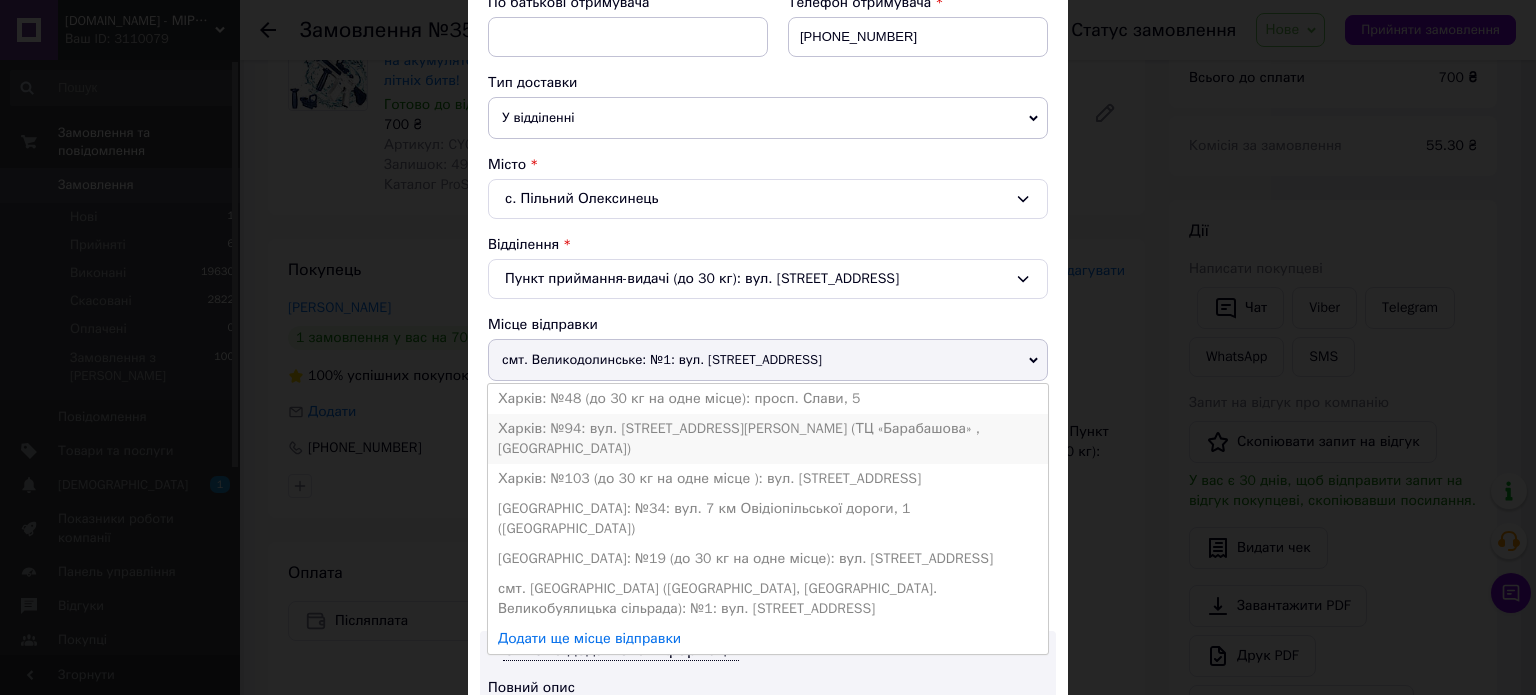 click on "Харків: №94: вул. [STREET_ADDRESS][PERSON_NAME] (ТЦ «Барабашова» , [GEOGRAPHIC_DATA])" at bounding box center [768, 439] 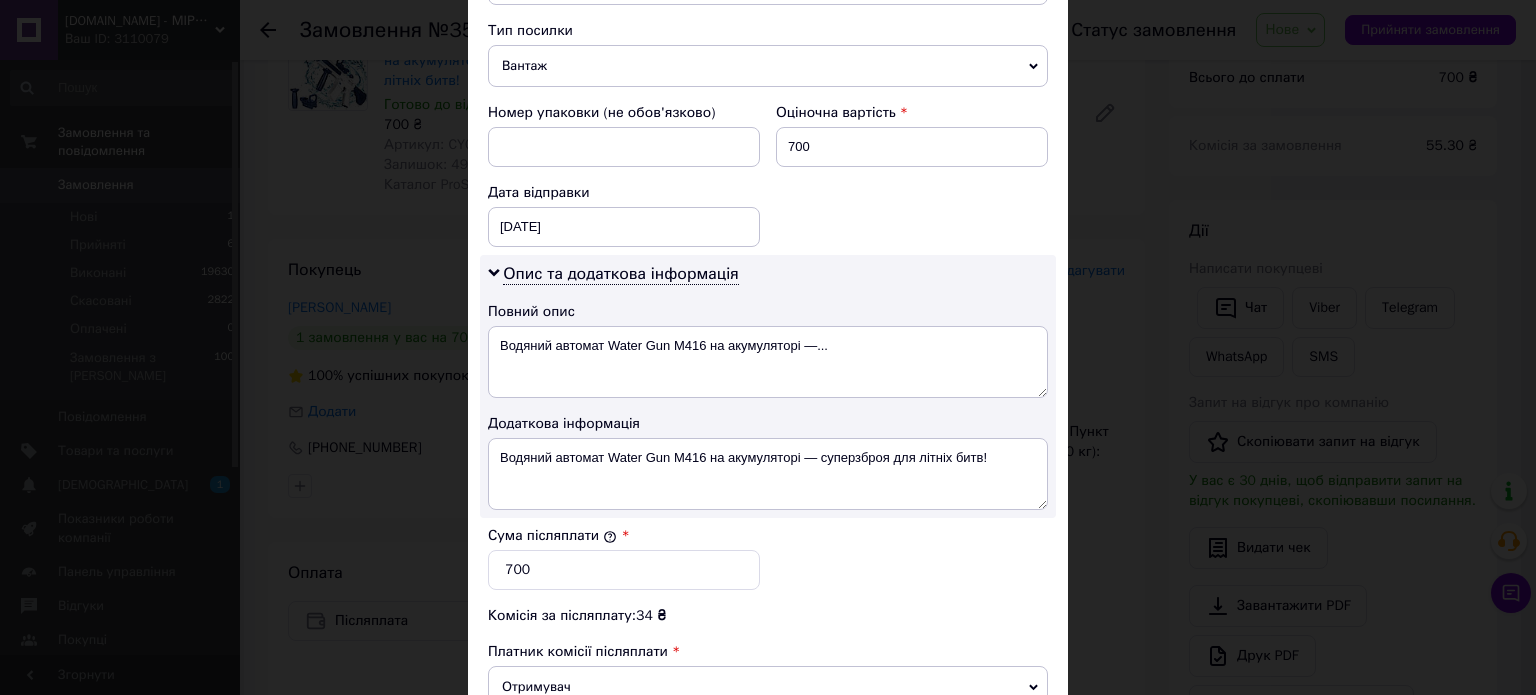 scroll, scrollTop: 800, scrollLeft: 0, axis: vertical 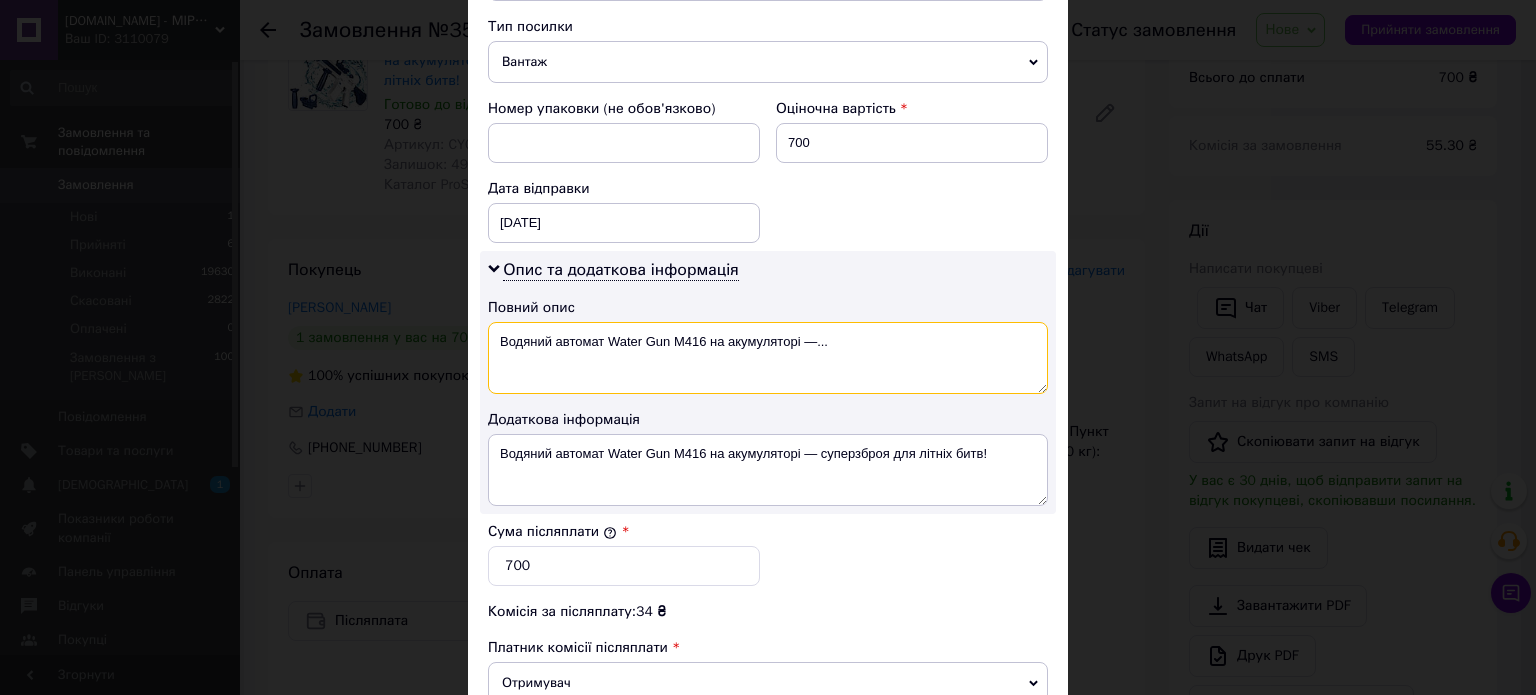 drag, startPoint x: 834, startPoint y: 337, endPoint x: 797, endPoint y: 340, distance: 37.12142 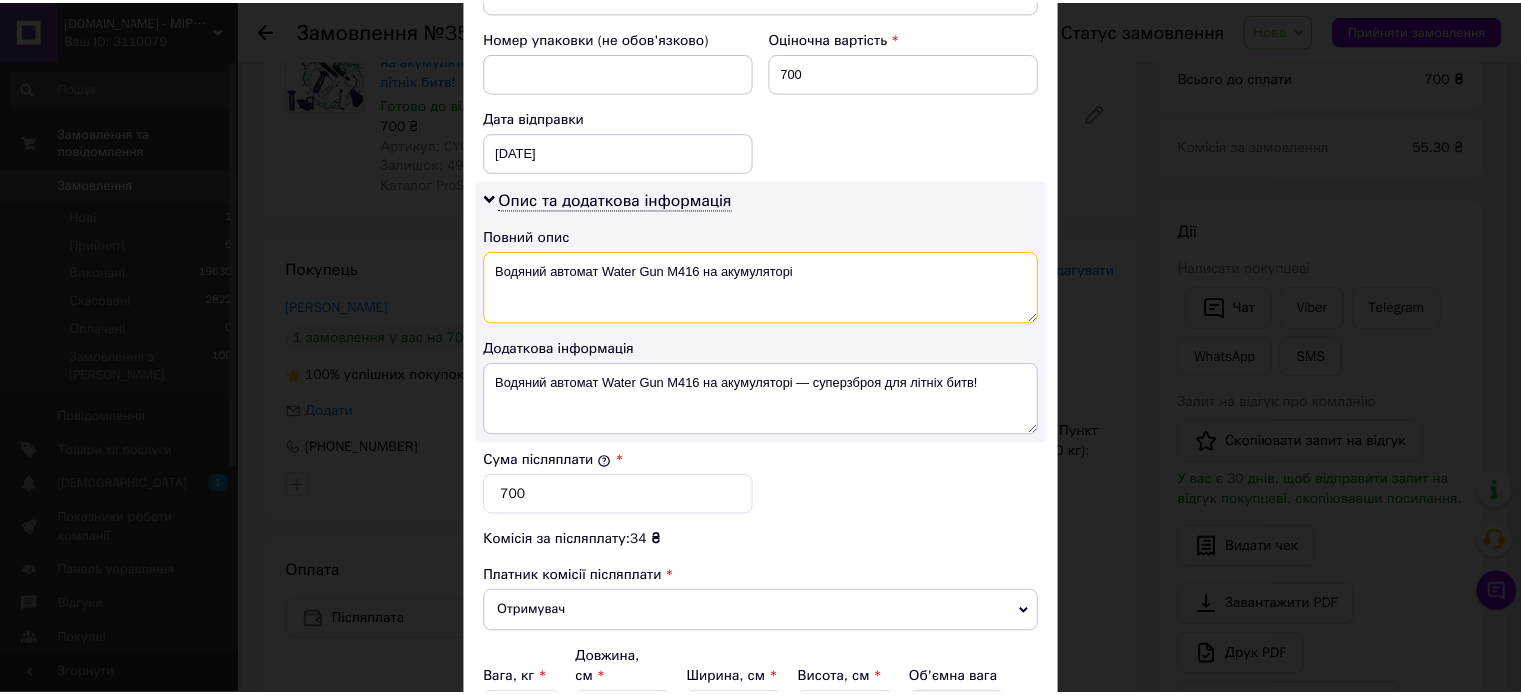 scroll, scrollTop: 1068, scrollLeft: 0, axis: vertical 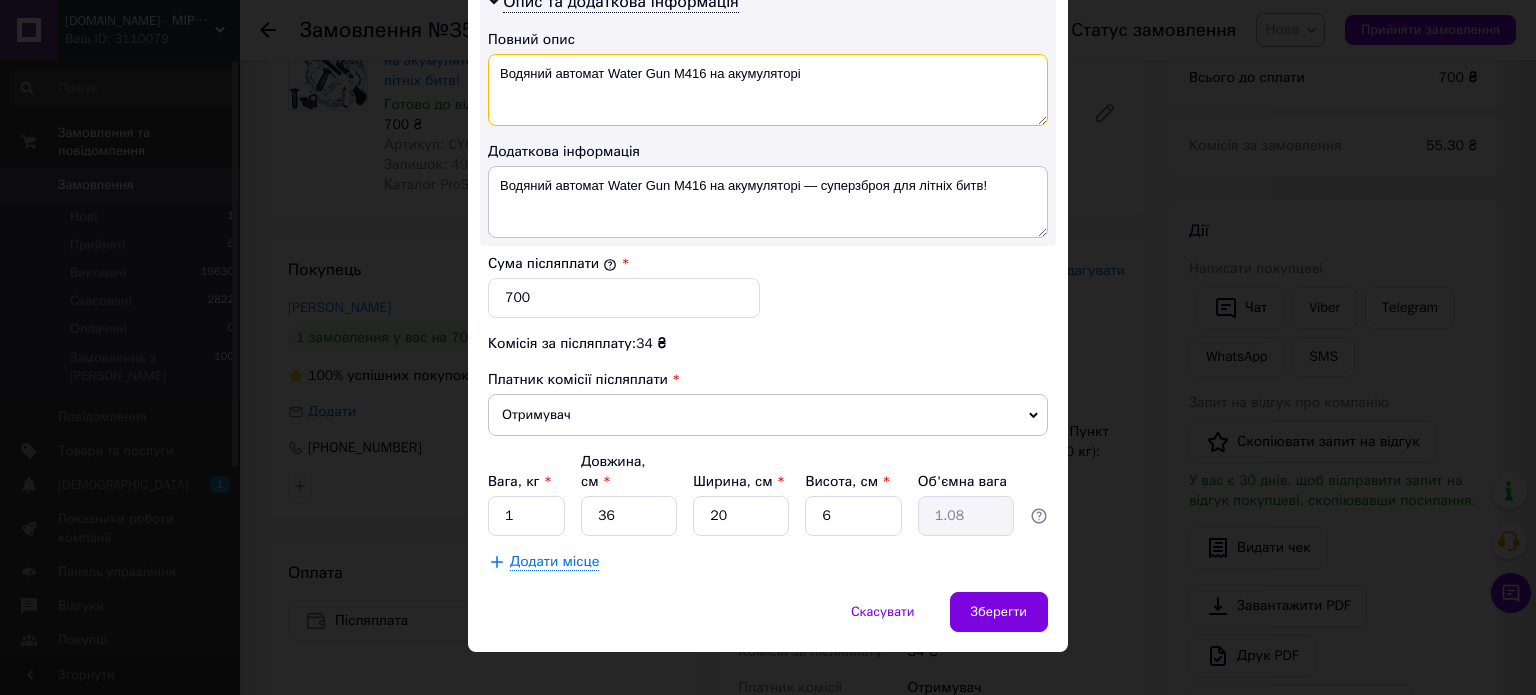 type on "Водяний автомат Water Gun M416 на акумуляторі" 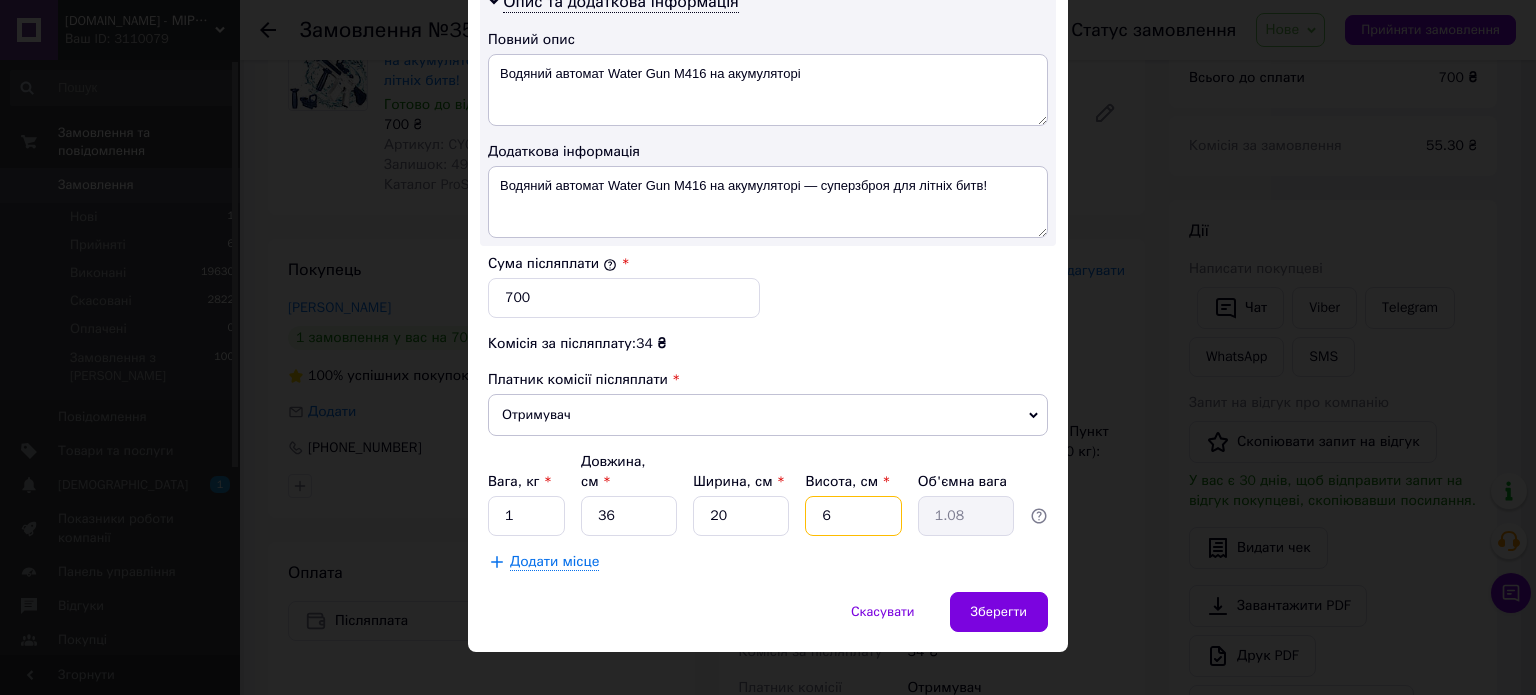 click on "6" at bounding box center [853, 516] 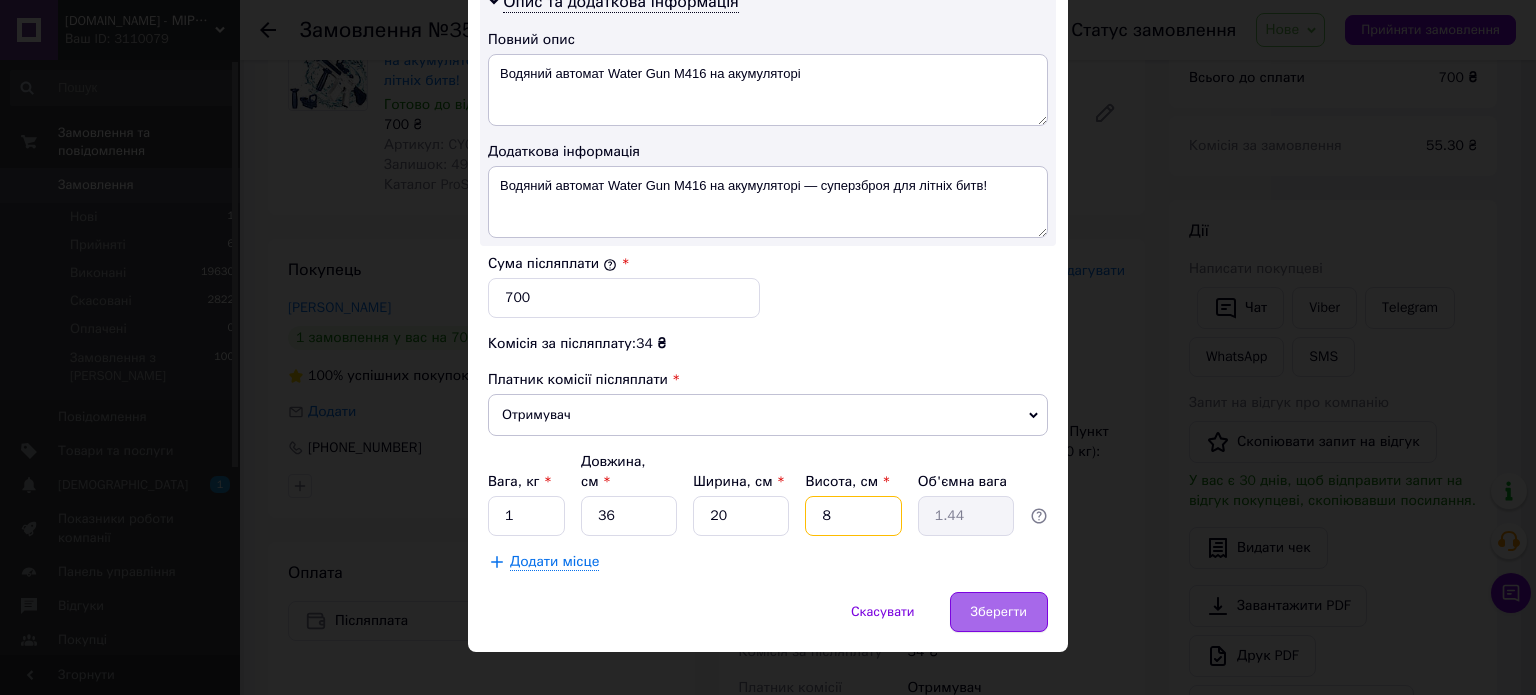 type on "8" 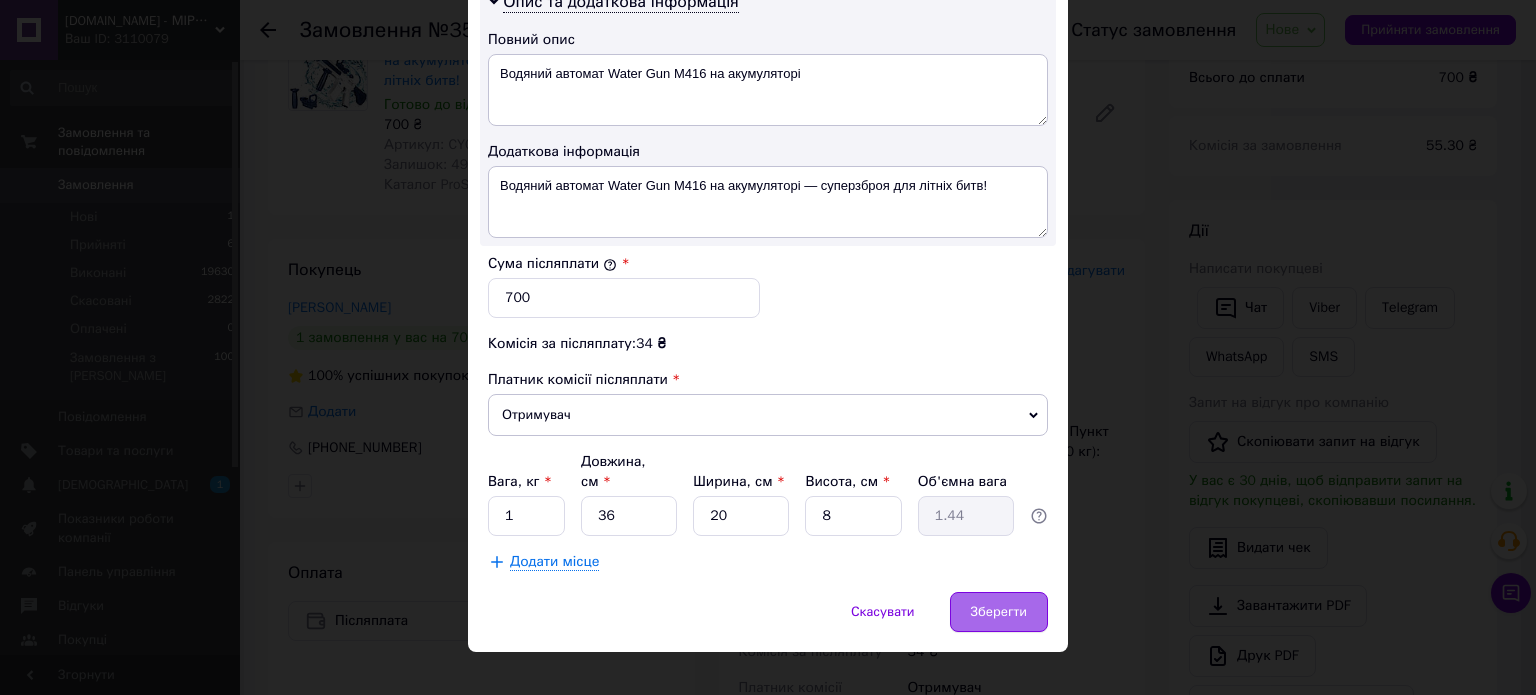 click on "Зберегти" at bounding box center (999, 612) 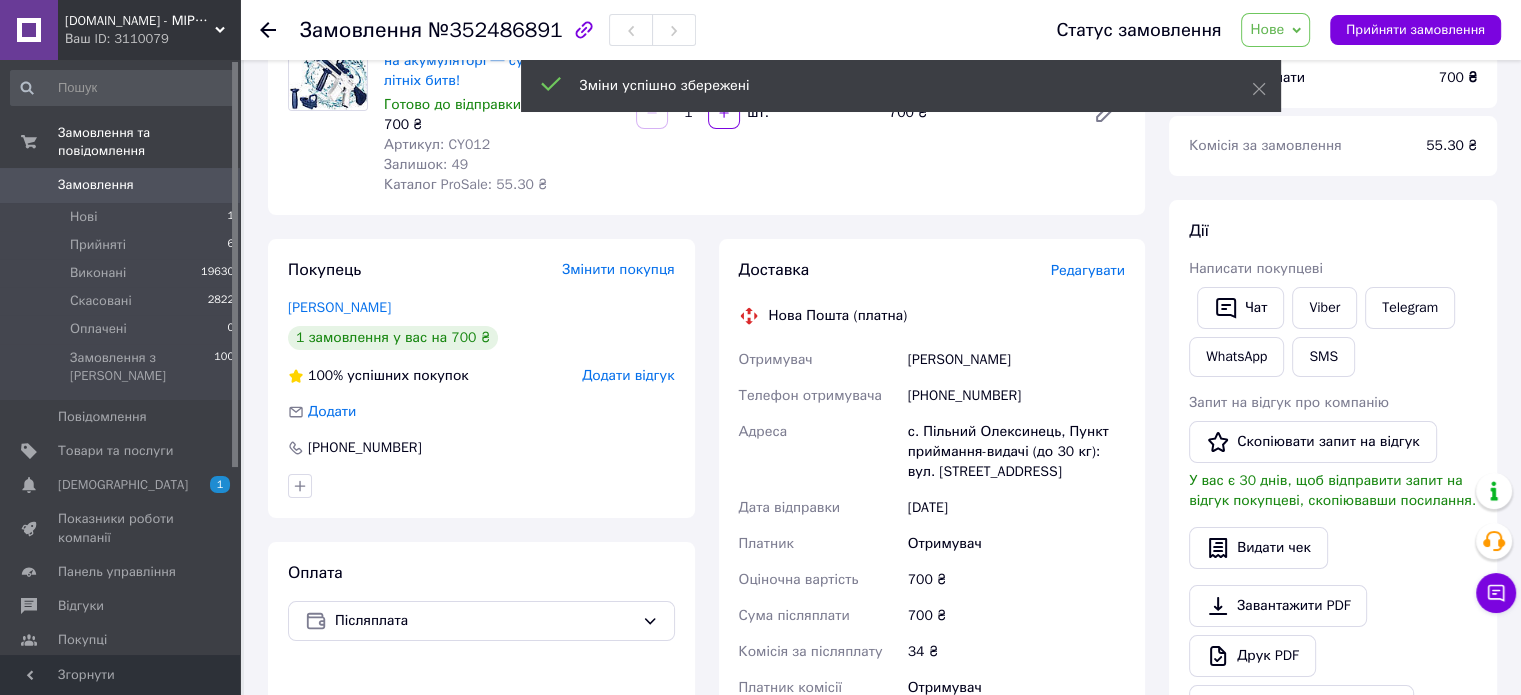 scroll, scrollTop: 400, scrollLeft: 0, axis: vertical 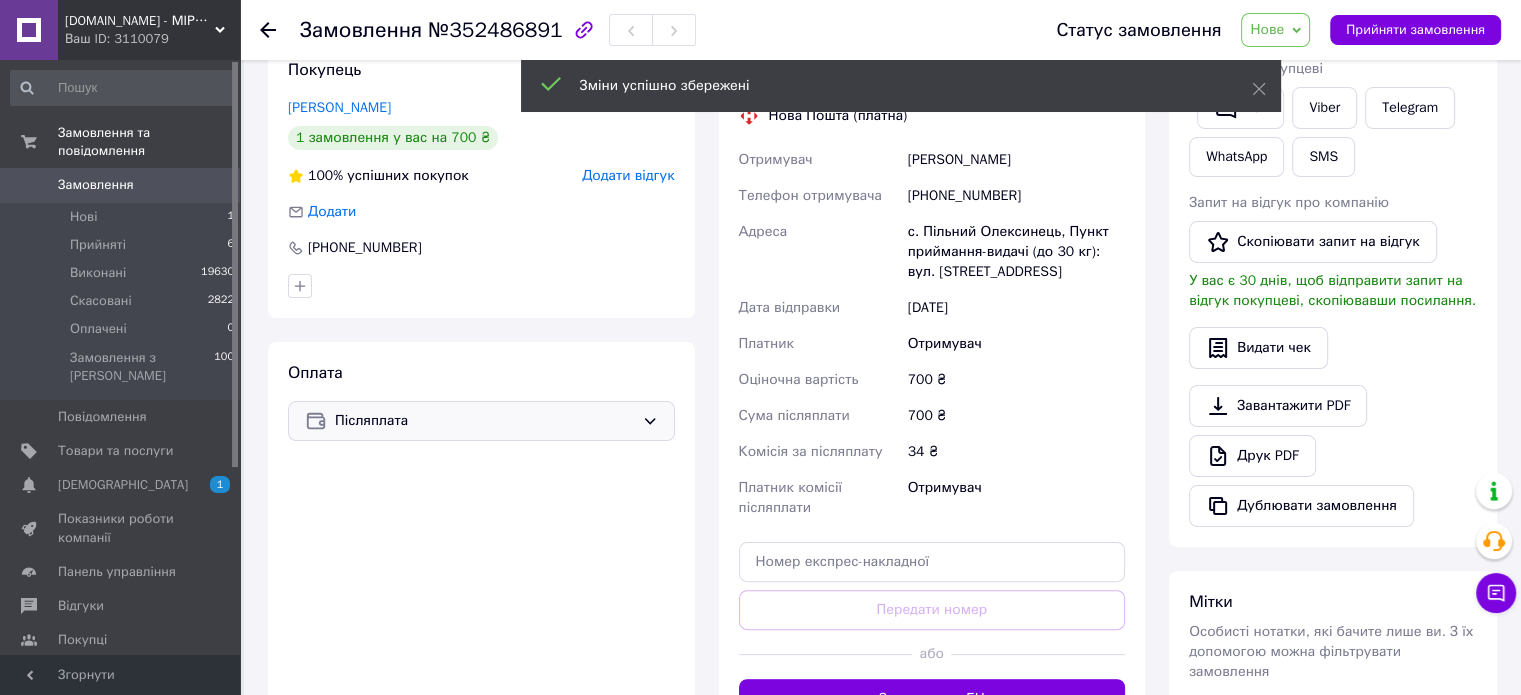 click on "Післяплата" at bounding box center [481, 421] 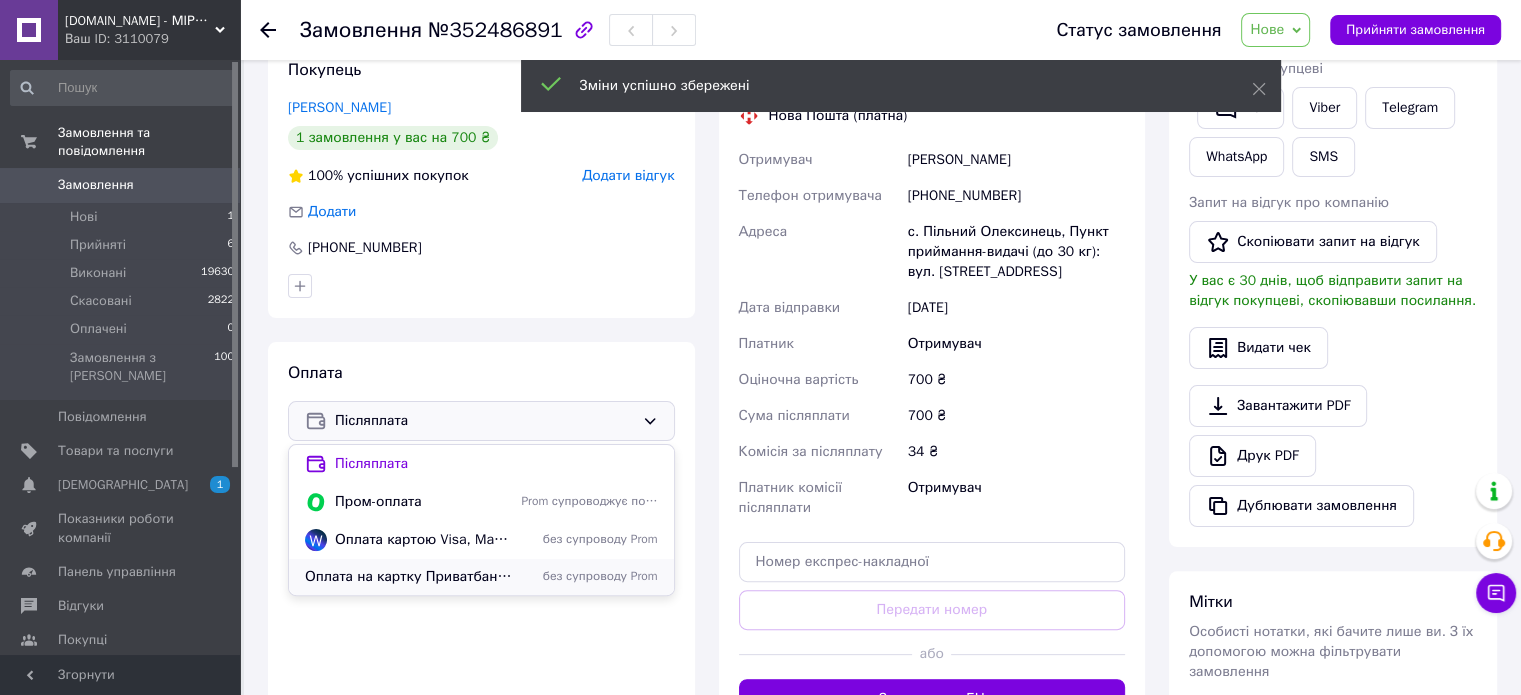 click on "Оплата на картку Приватбанку чи р/р ФОП (Комісія 0%)" at bounding box center (409, 577) 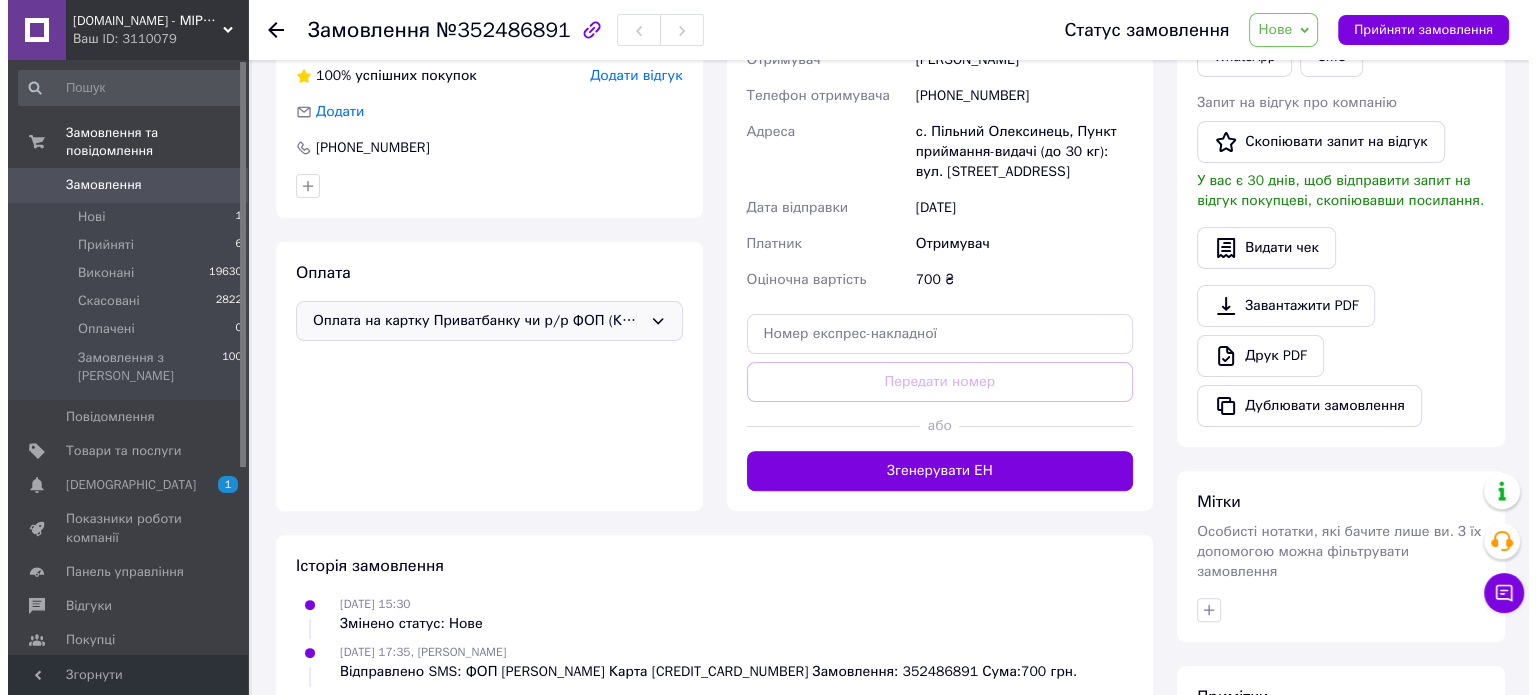 scroll, scrollTop: 200, scrollLeft: 0, axis: vertical 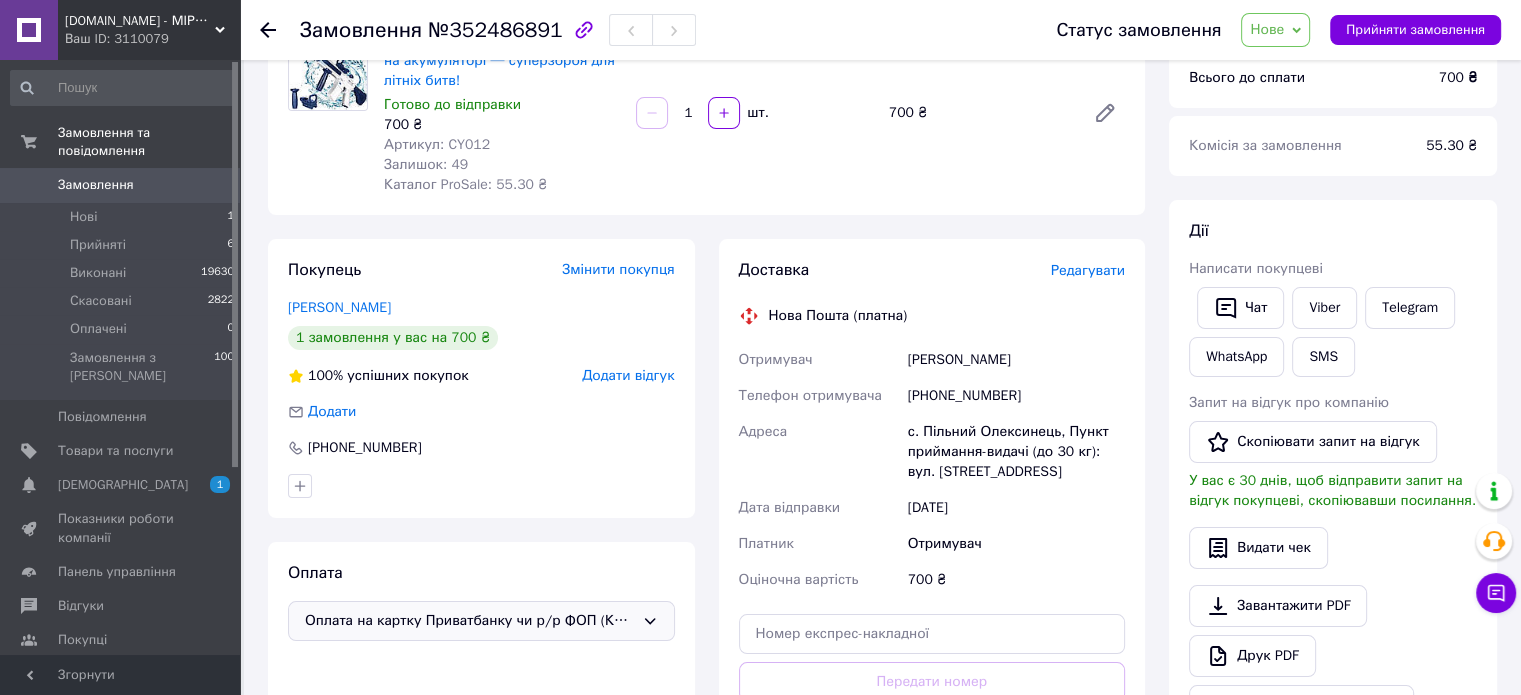 click on "Редагувати" at bounding box center [1088, 270] 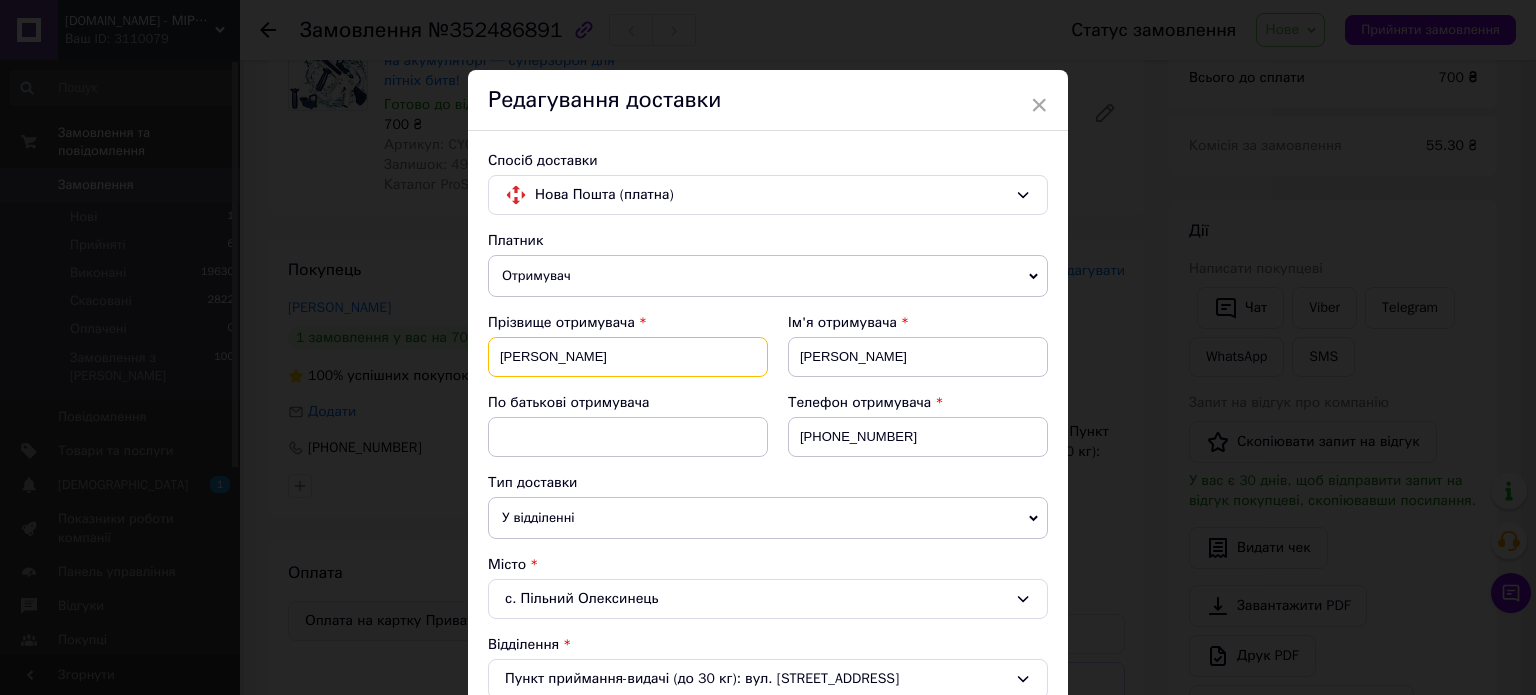 click on "[PERSON_NAME]" at bounding box center [628, 357] 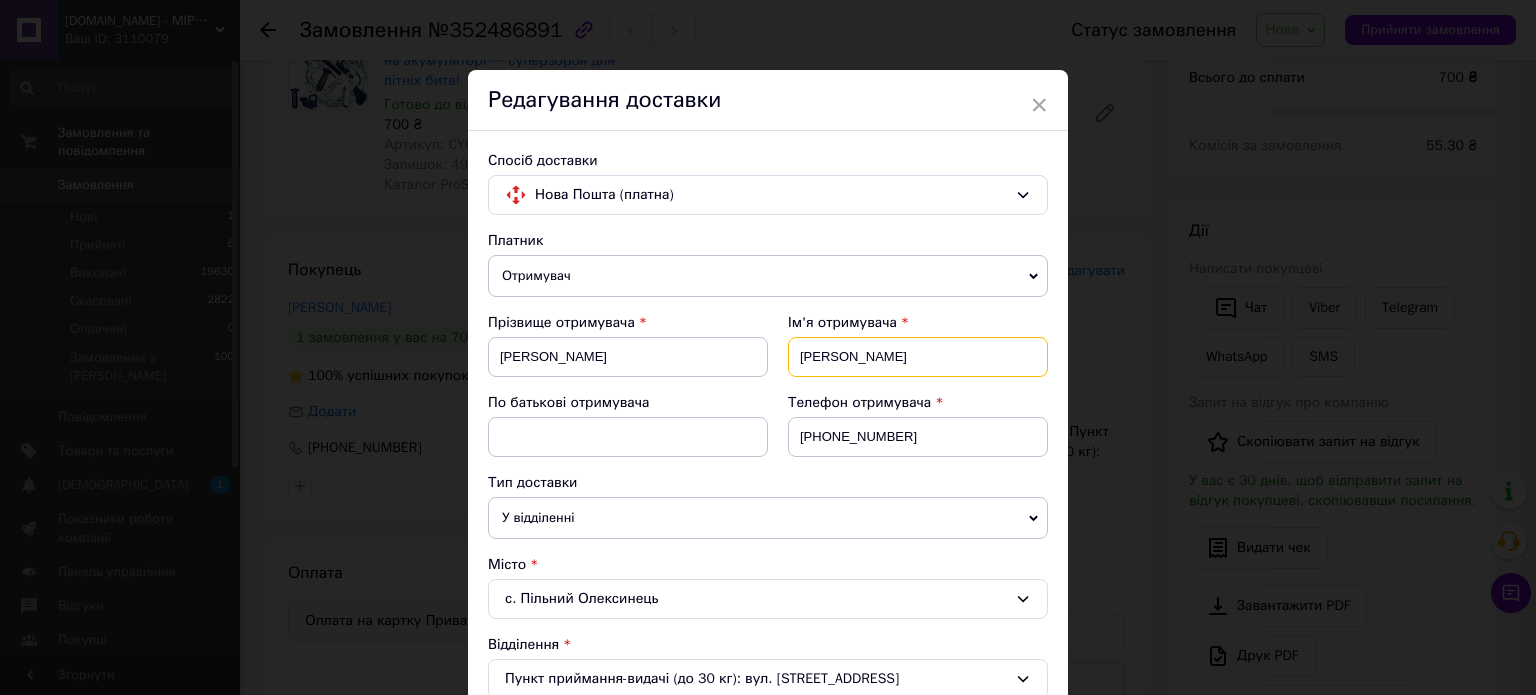click on "[PERSON_NAME]" at bounding box center (918, 357) 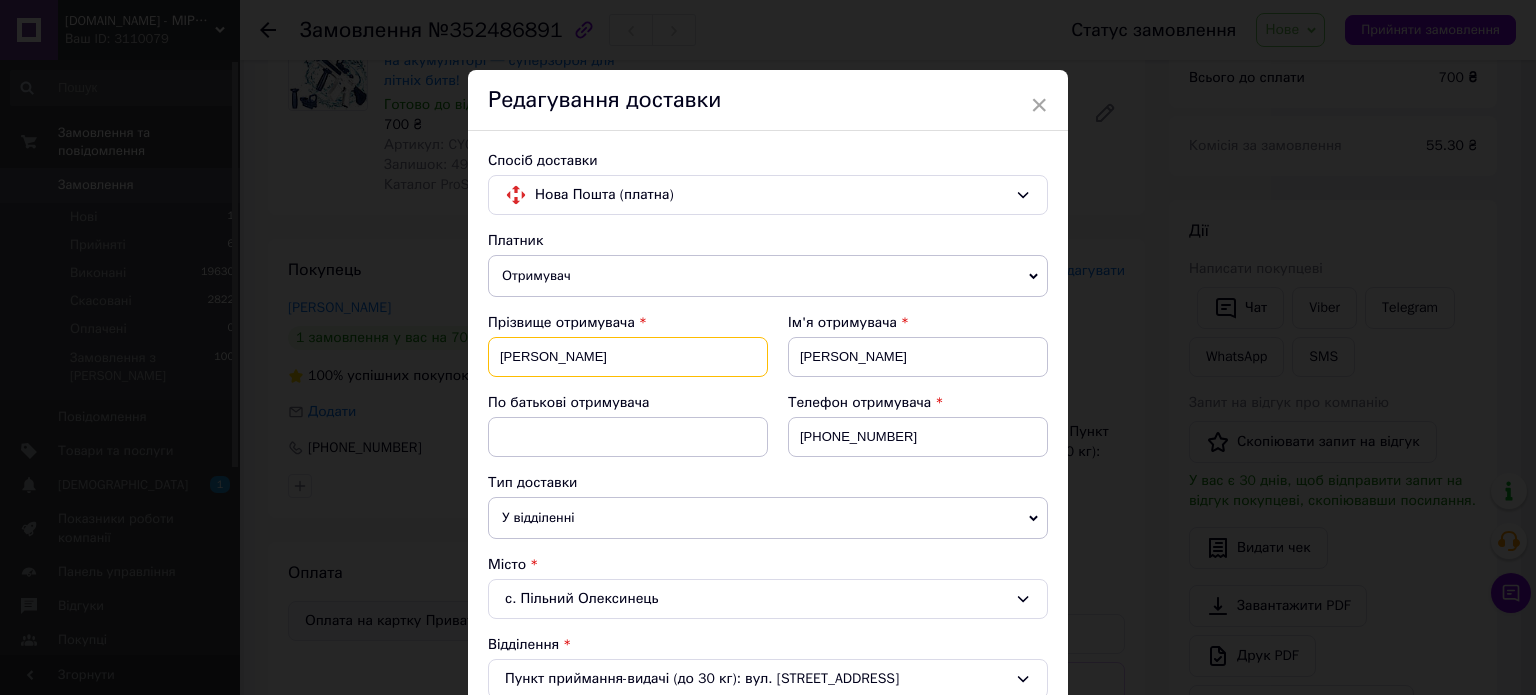 click on "[PERSON_NAME]" at bounding box center [628, 357] 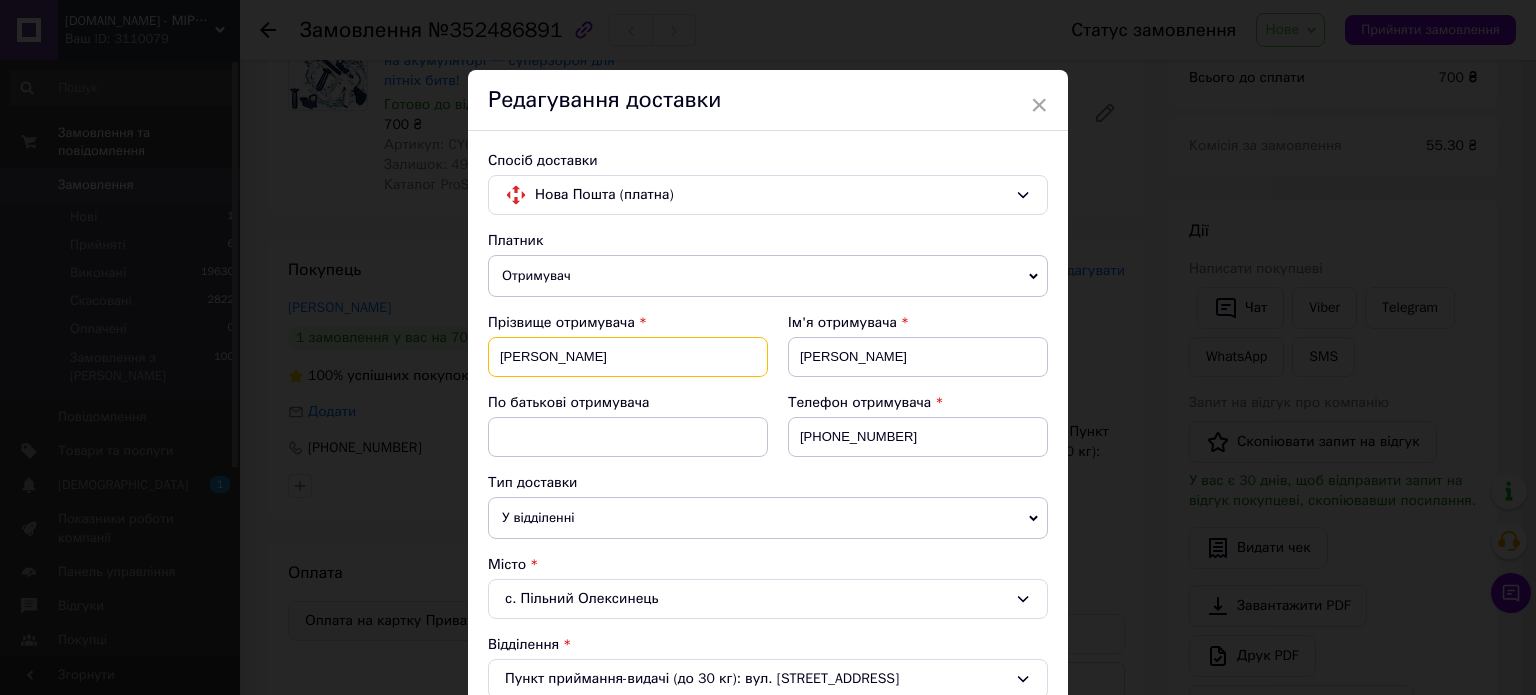 click on "[PERSON_NAME]" at bounding box center [628, 357] 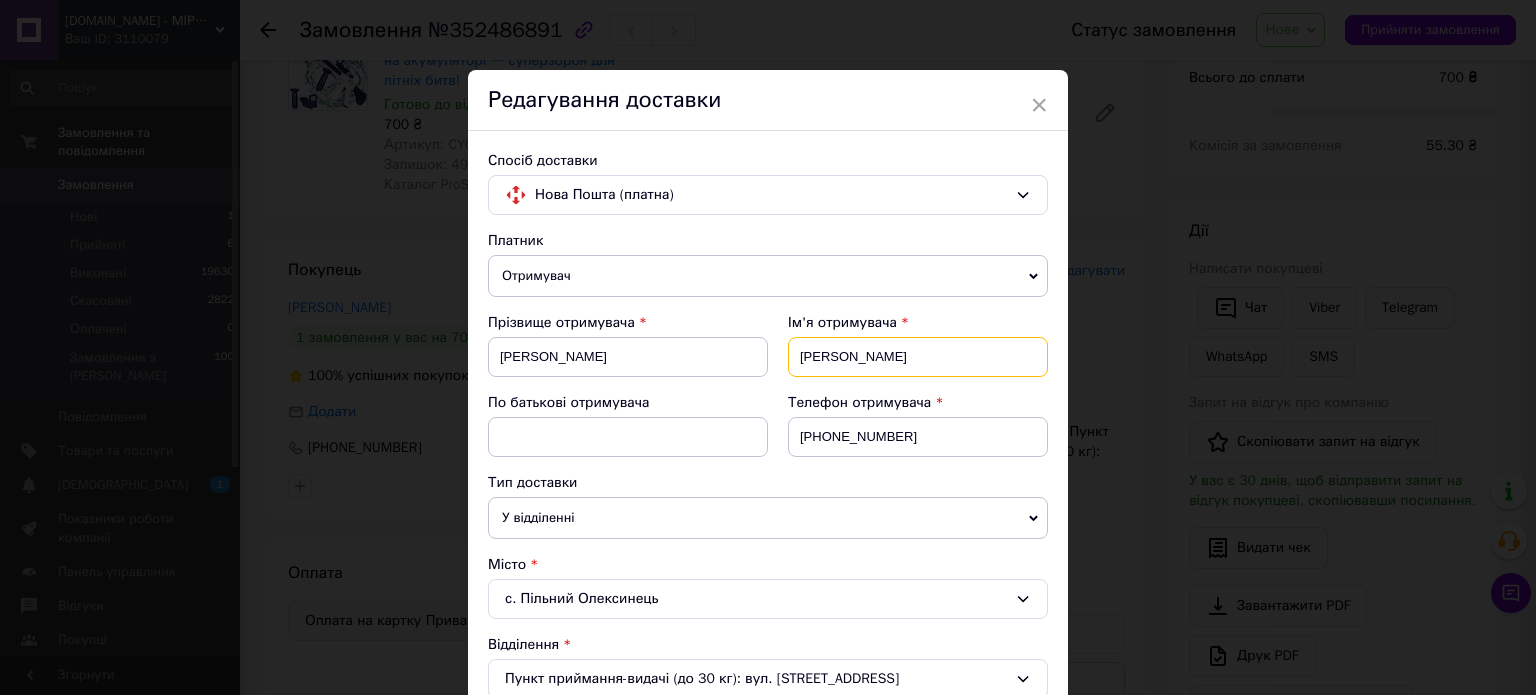 click on "[PERSON_NAME]" at bounding box center [918, 357] 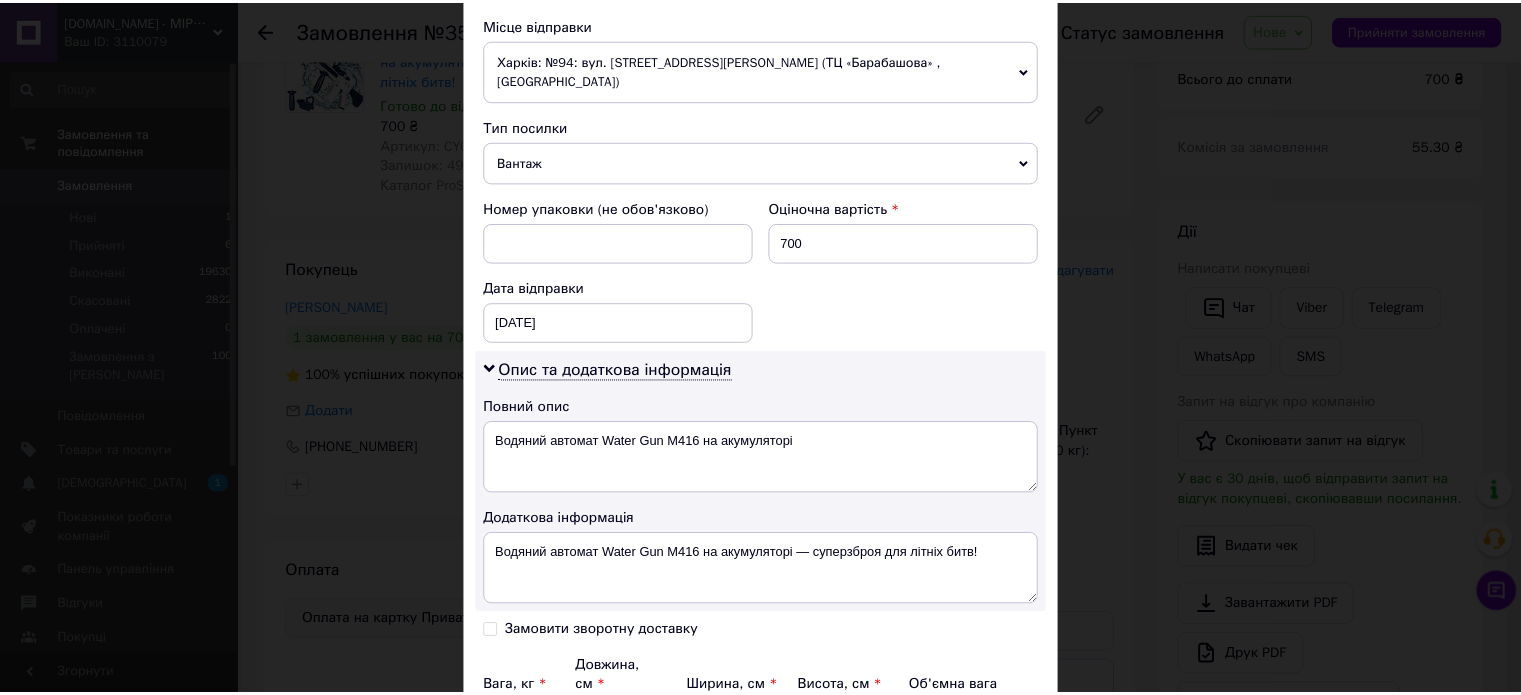 scroll, scrollTop: 906, scrollLeft: 0, axis: vertical 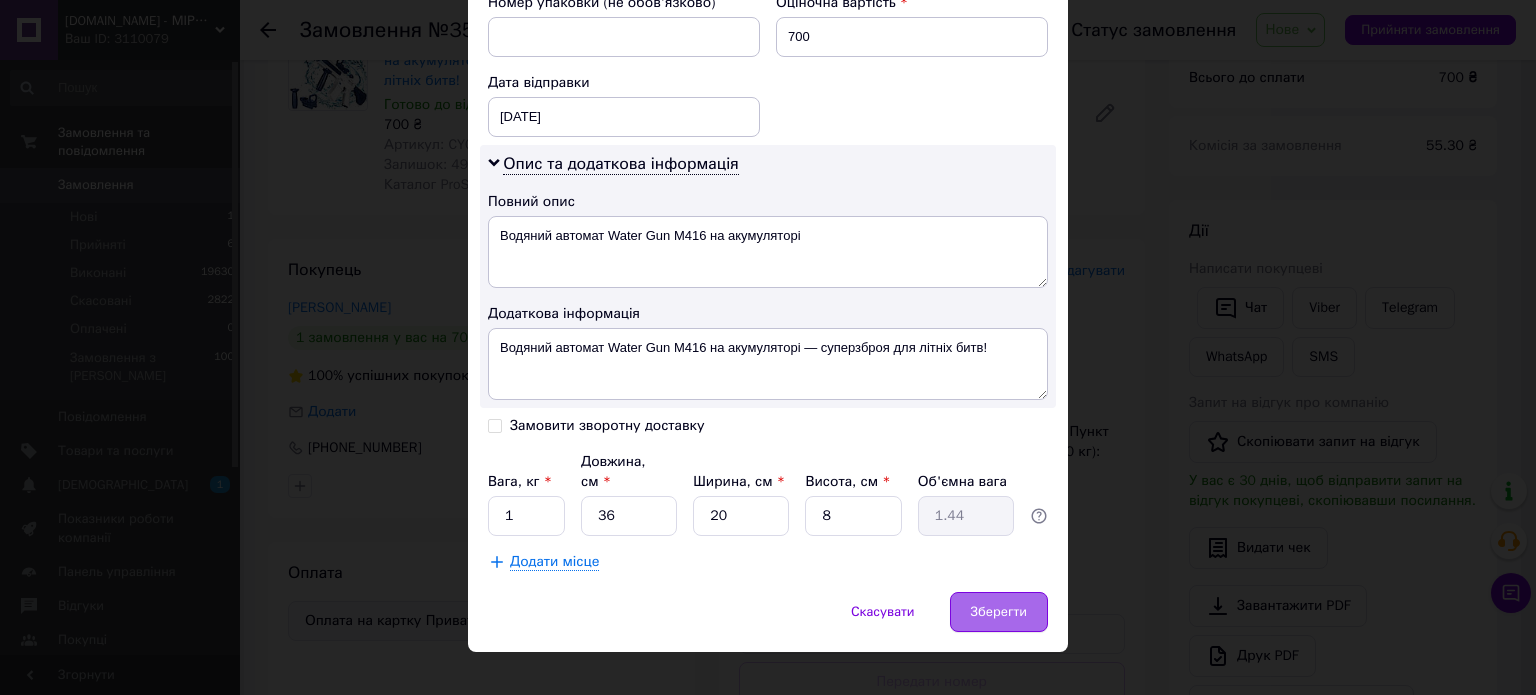 type on "[PERSON_NAME]" 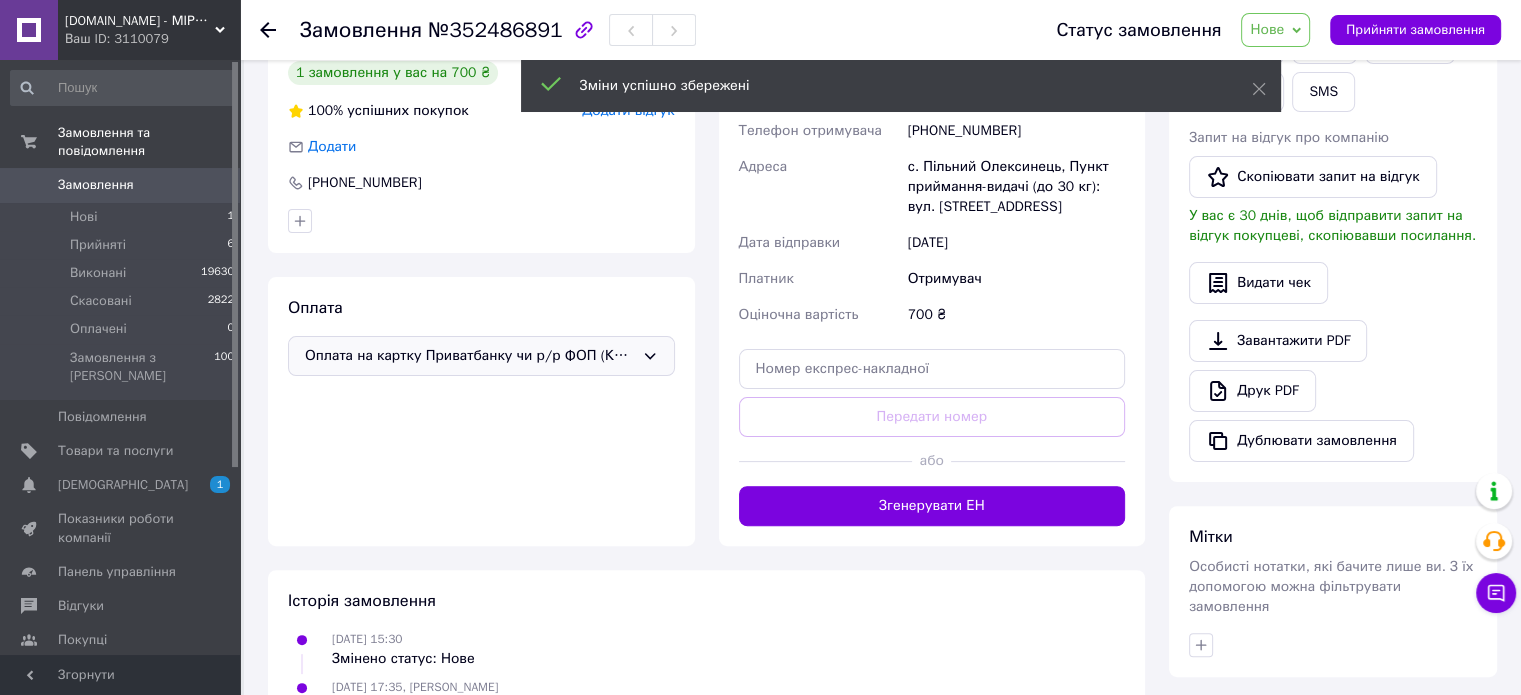 scroll, scrollTop: 500, scrollLeft: 0, axis: vertical 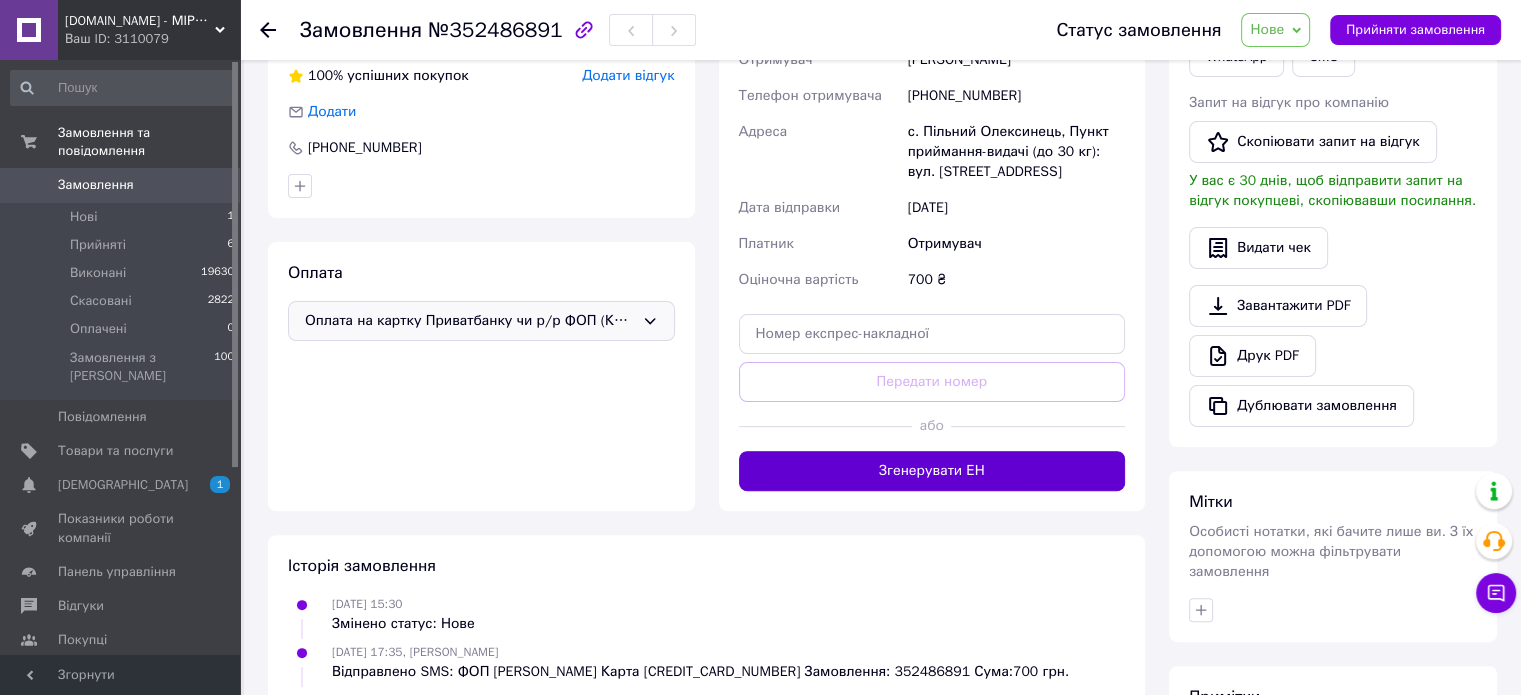 click on "Згенерувати ЕН" at bounding box center (932, 471) 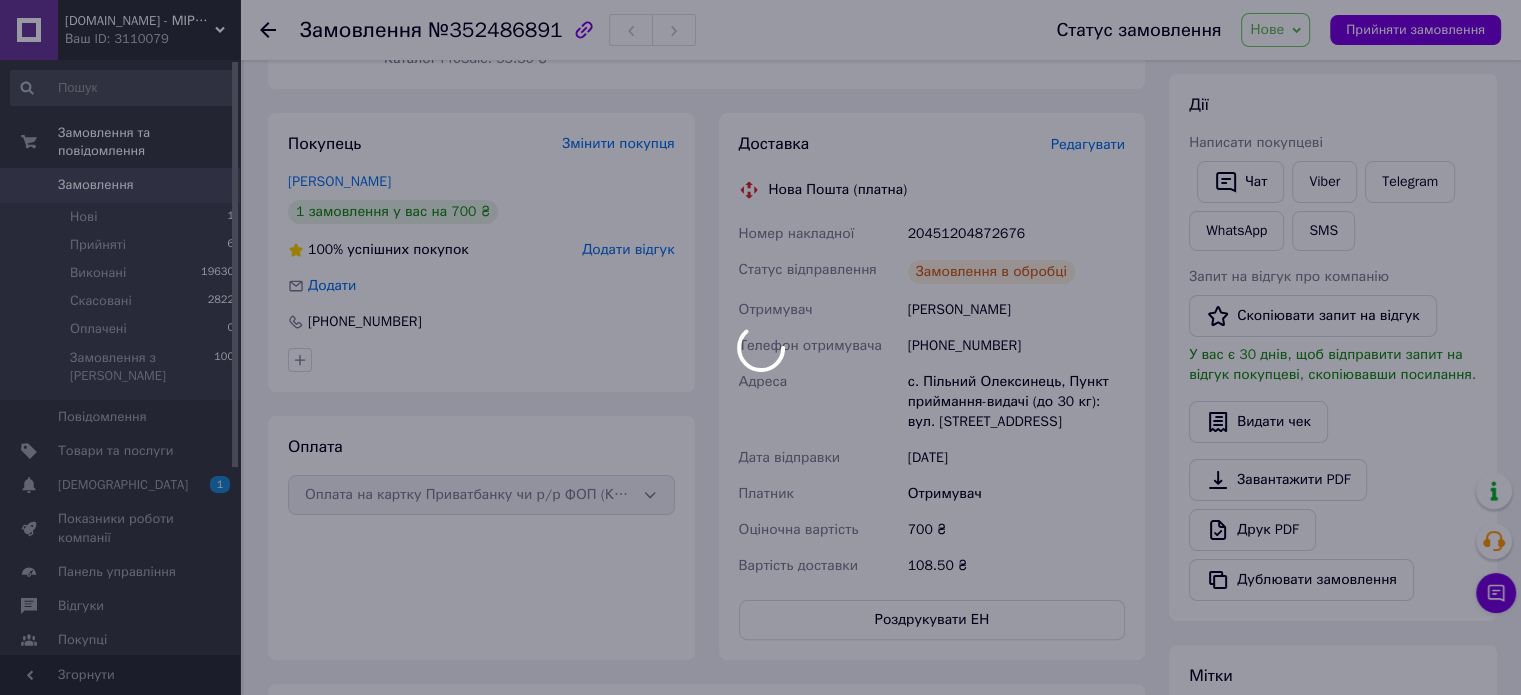 scroll, scrollTop: 300, scrollLeft: 0, axis: vertical 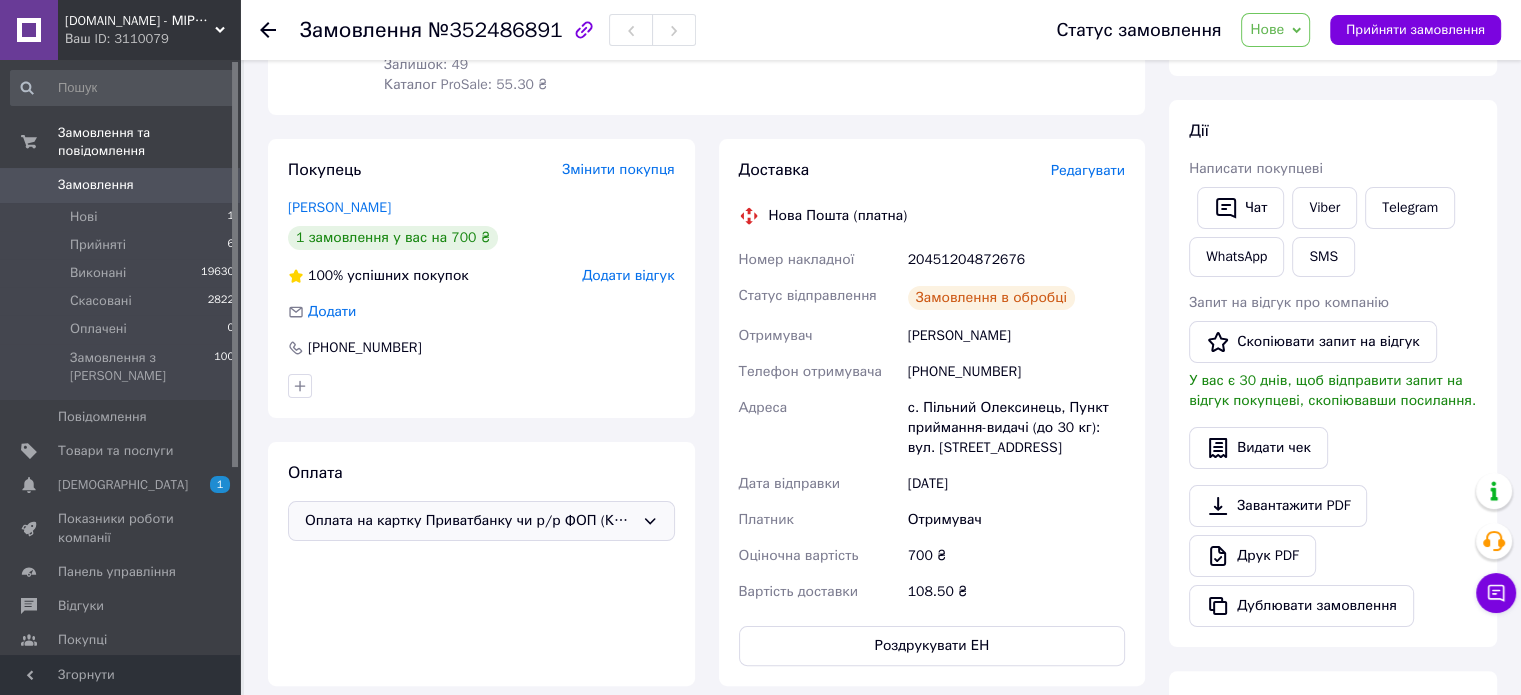 click 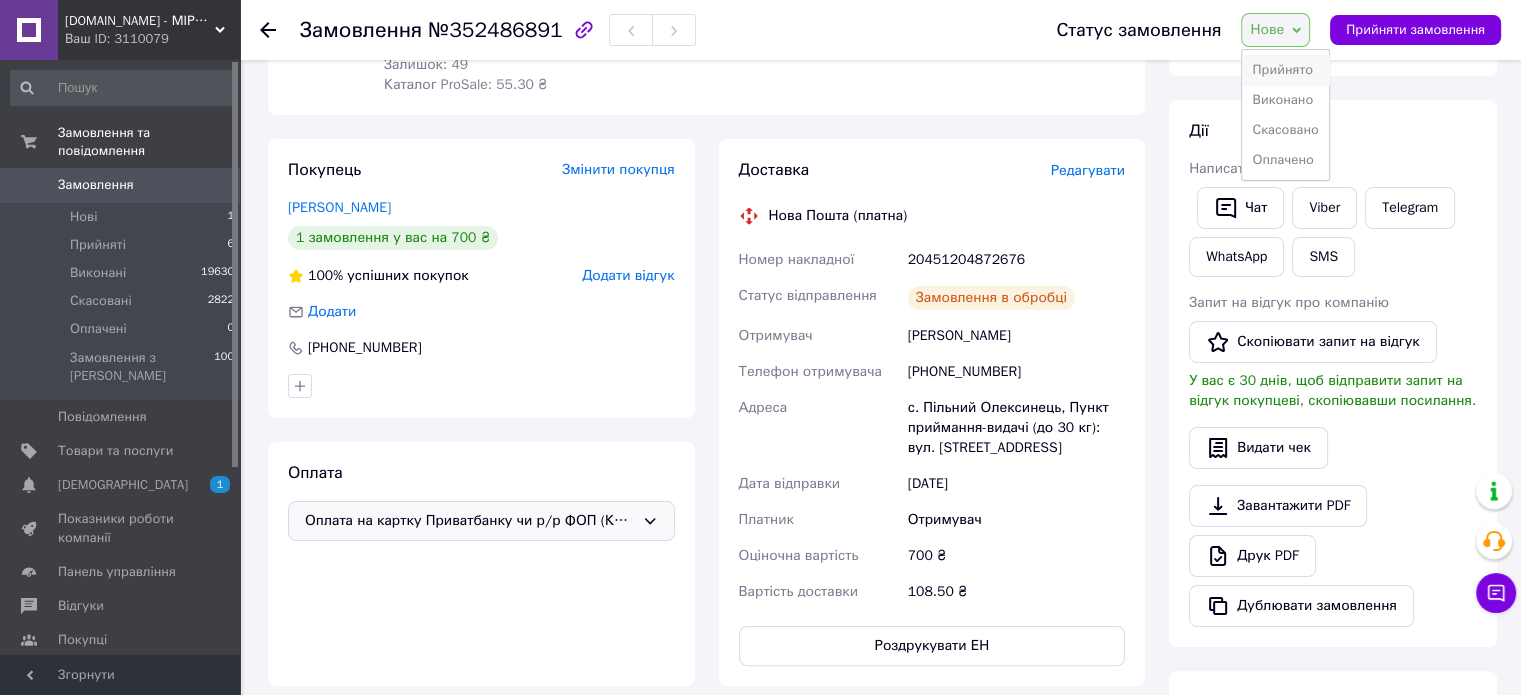 click on "Прийнято" at bounding box center (1285, 70) 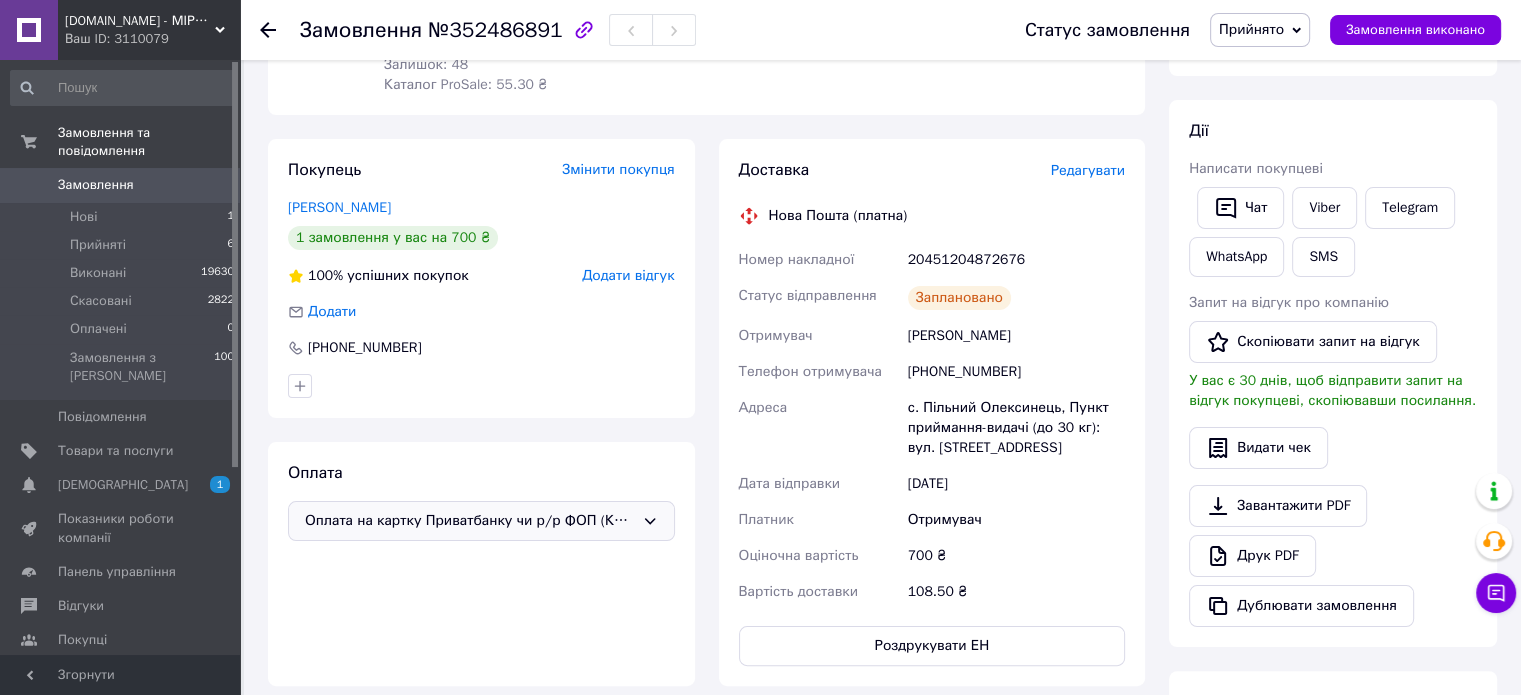 scroll, scrollTop: 500, scrollLeft: 0, axis: vertical 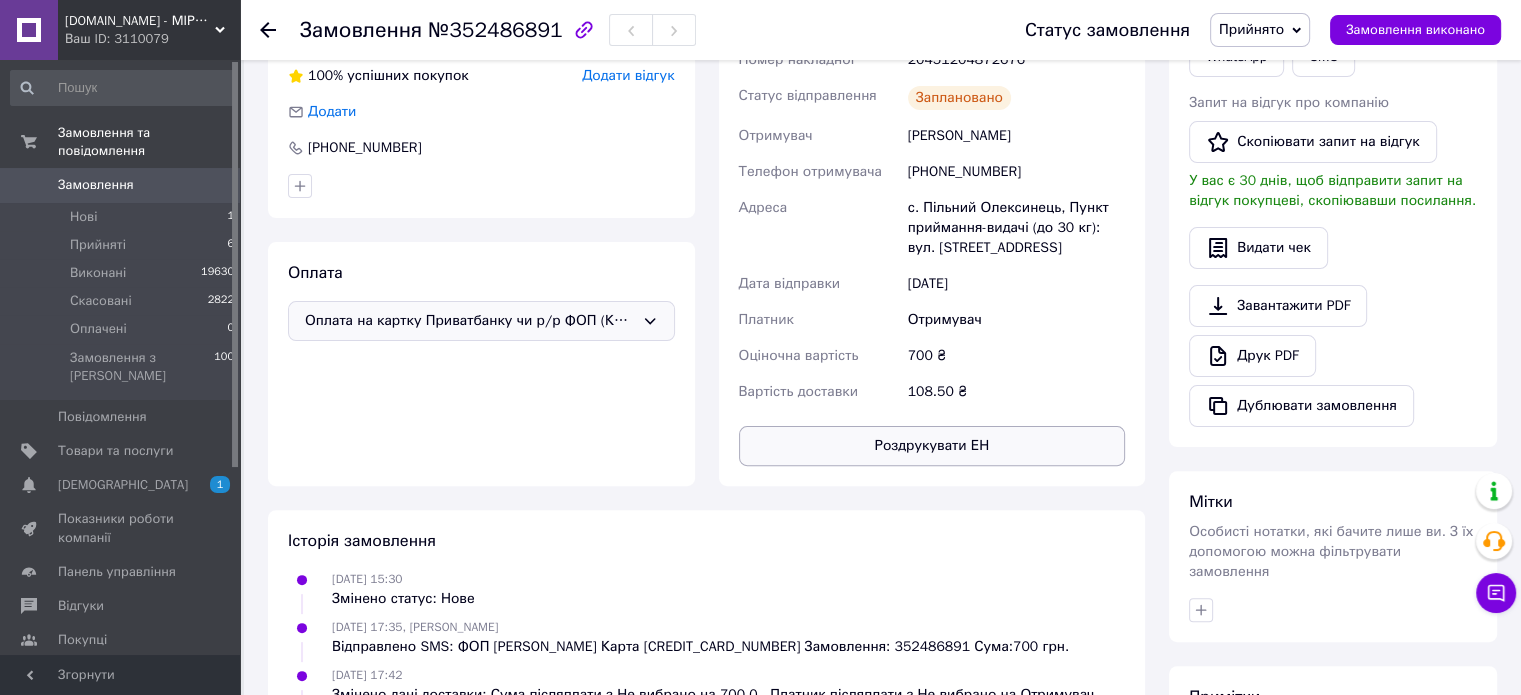 click on "Роздрукувати ЕН" at bounding box center [932, 446] 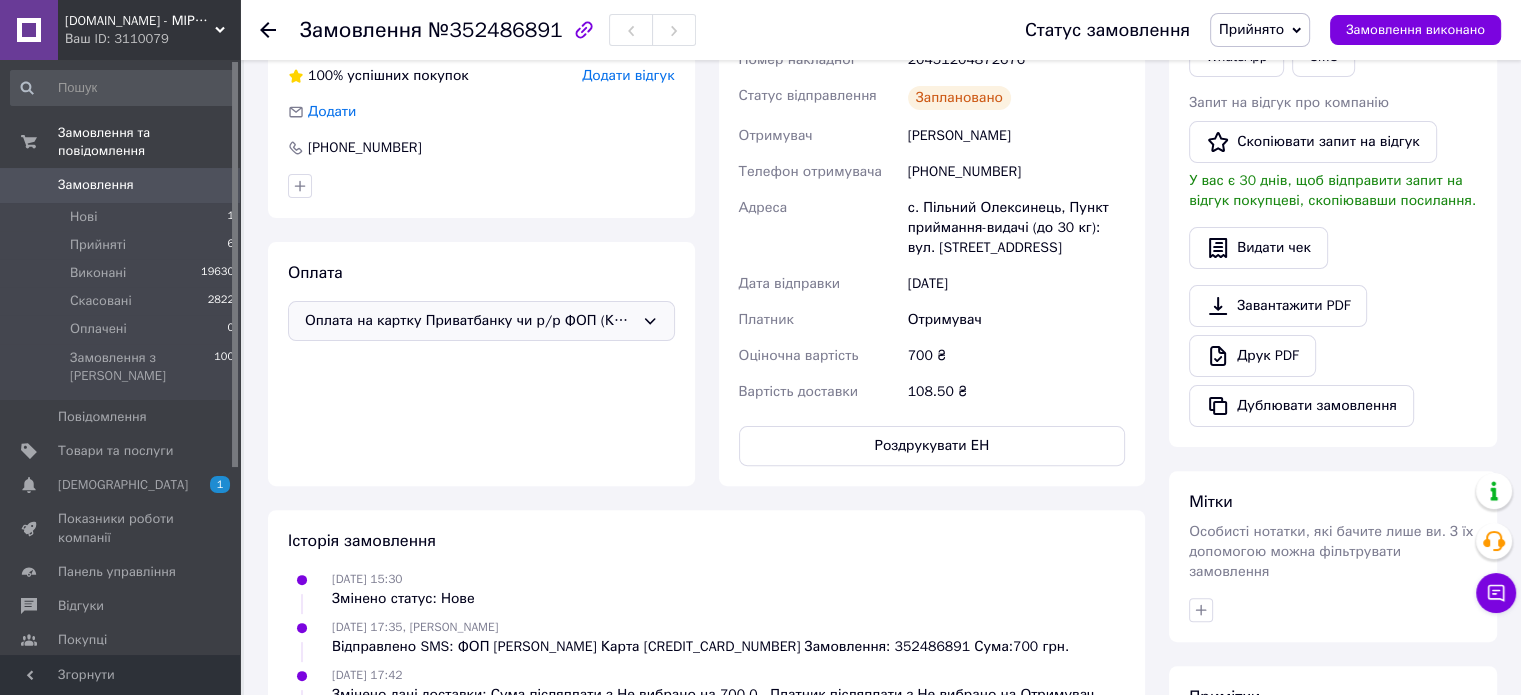 click on "Замовлення" at bounding box center (121, 185) 